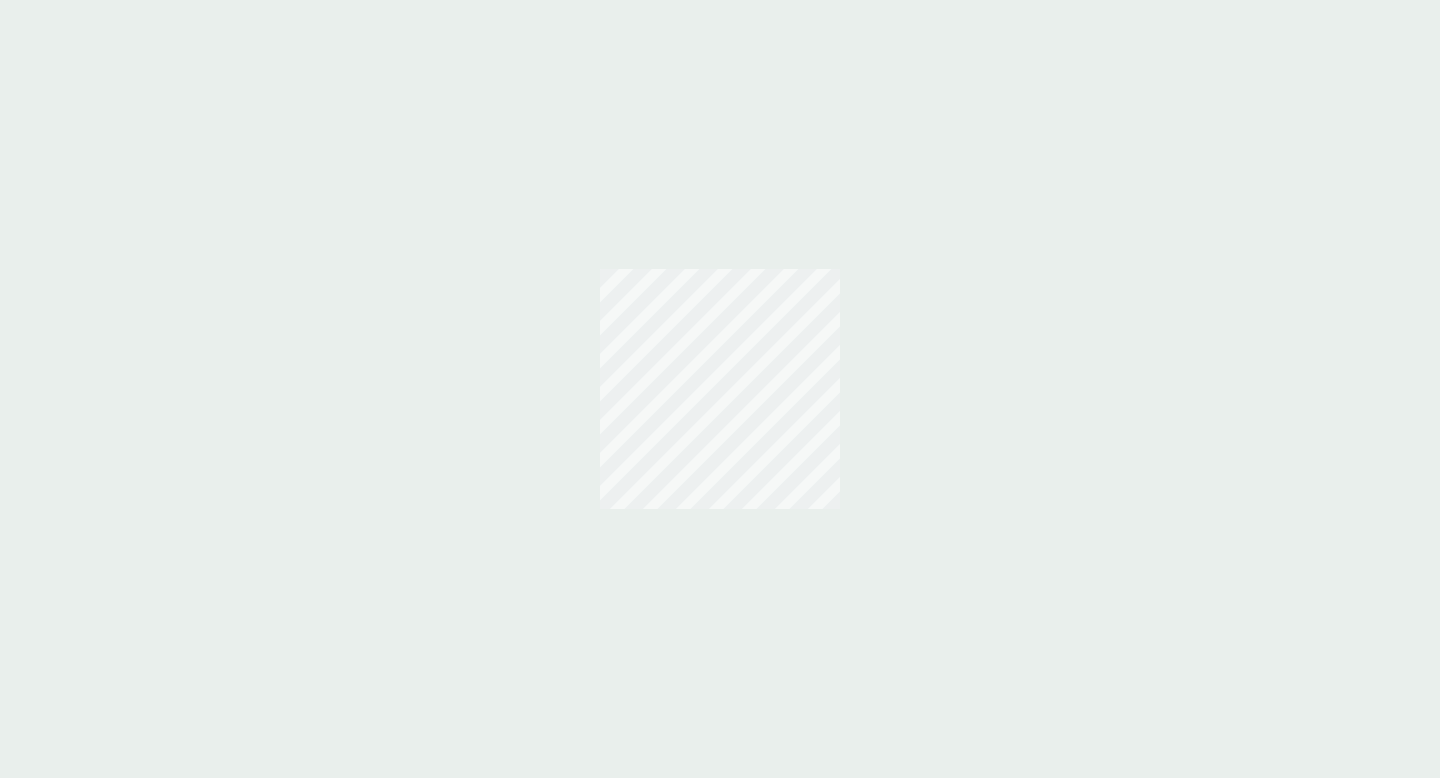 scroll, scrollTop: 0, scrollLeft: 0, axis: both 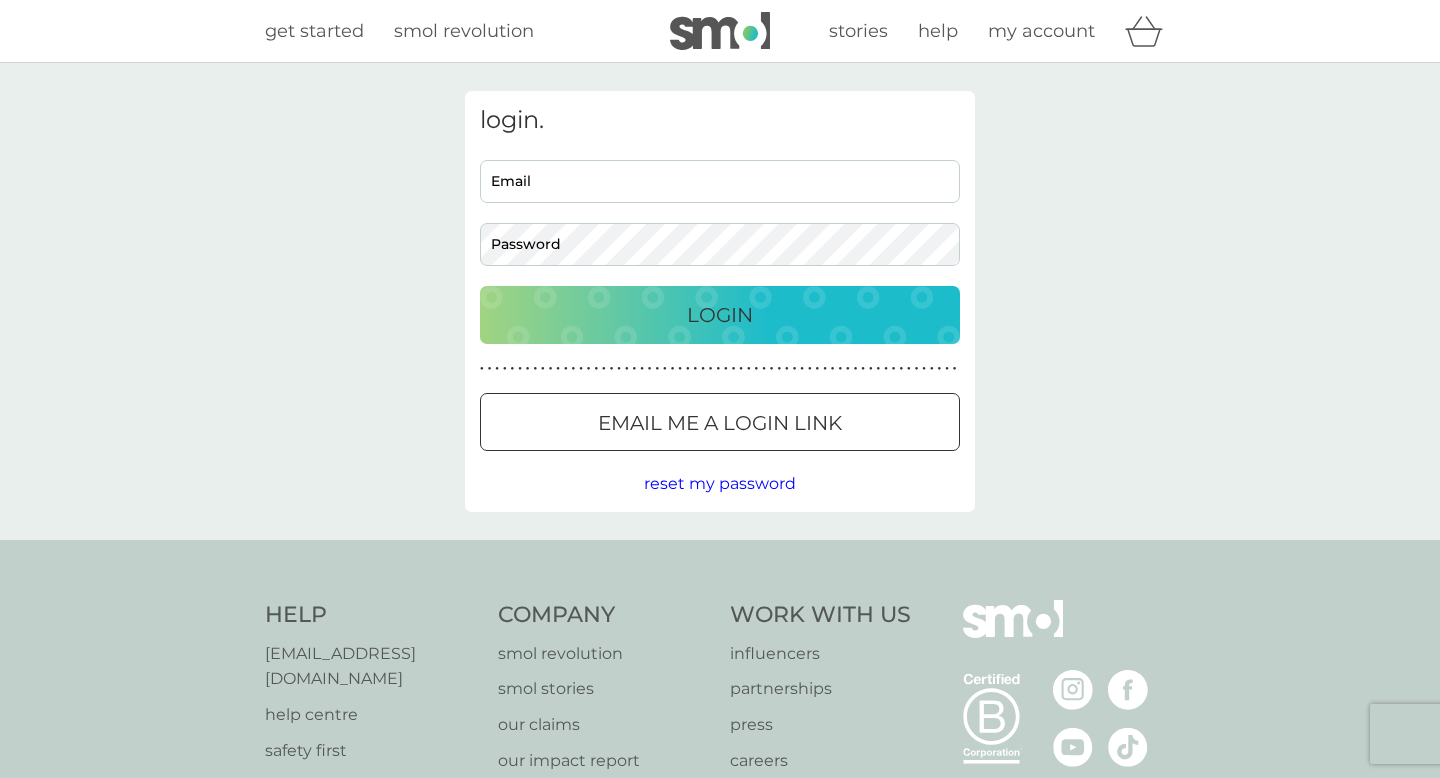 type on "[PERSON_NAME][EMAIL_ADDRESS][DOMAIN_NAME]" 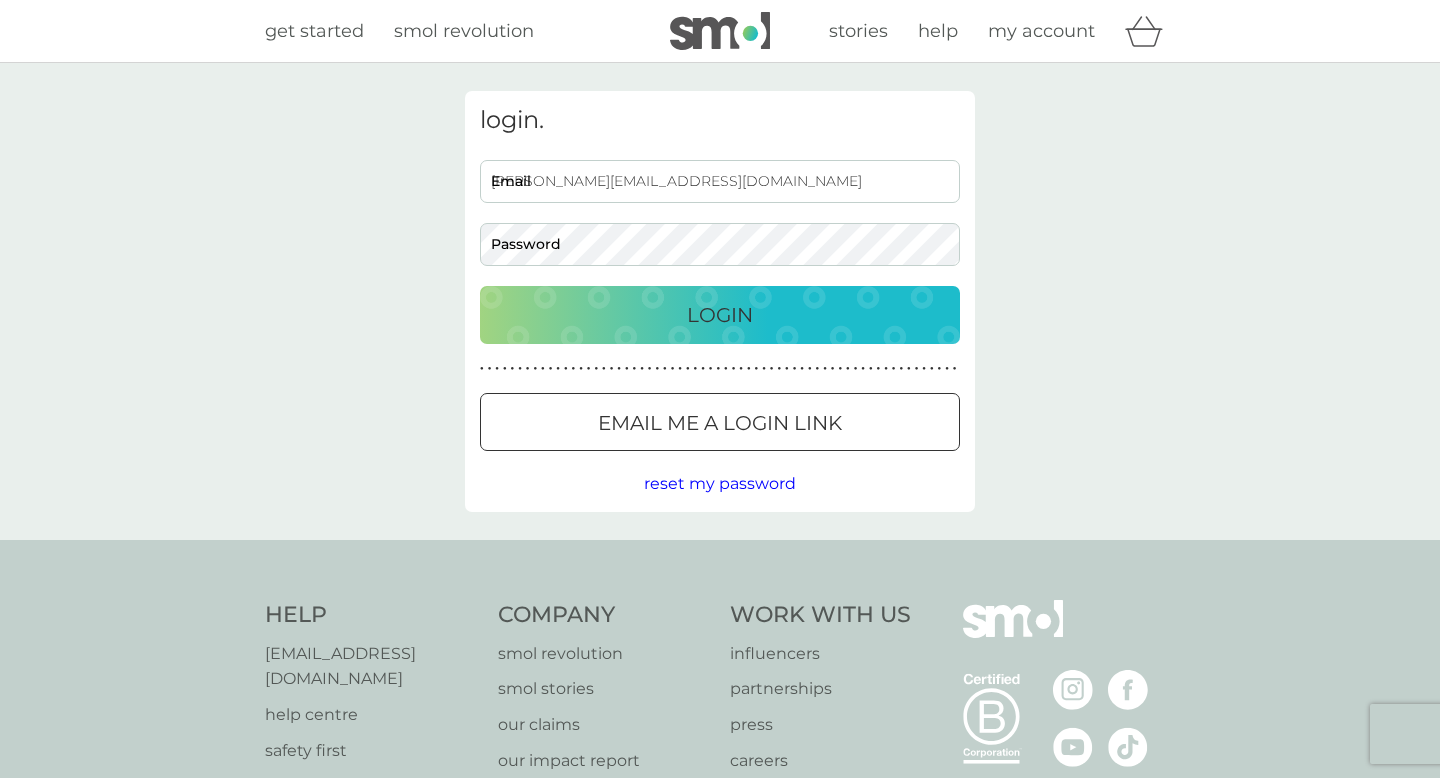 click on "Login" at bounding box center [720, 315] 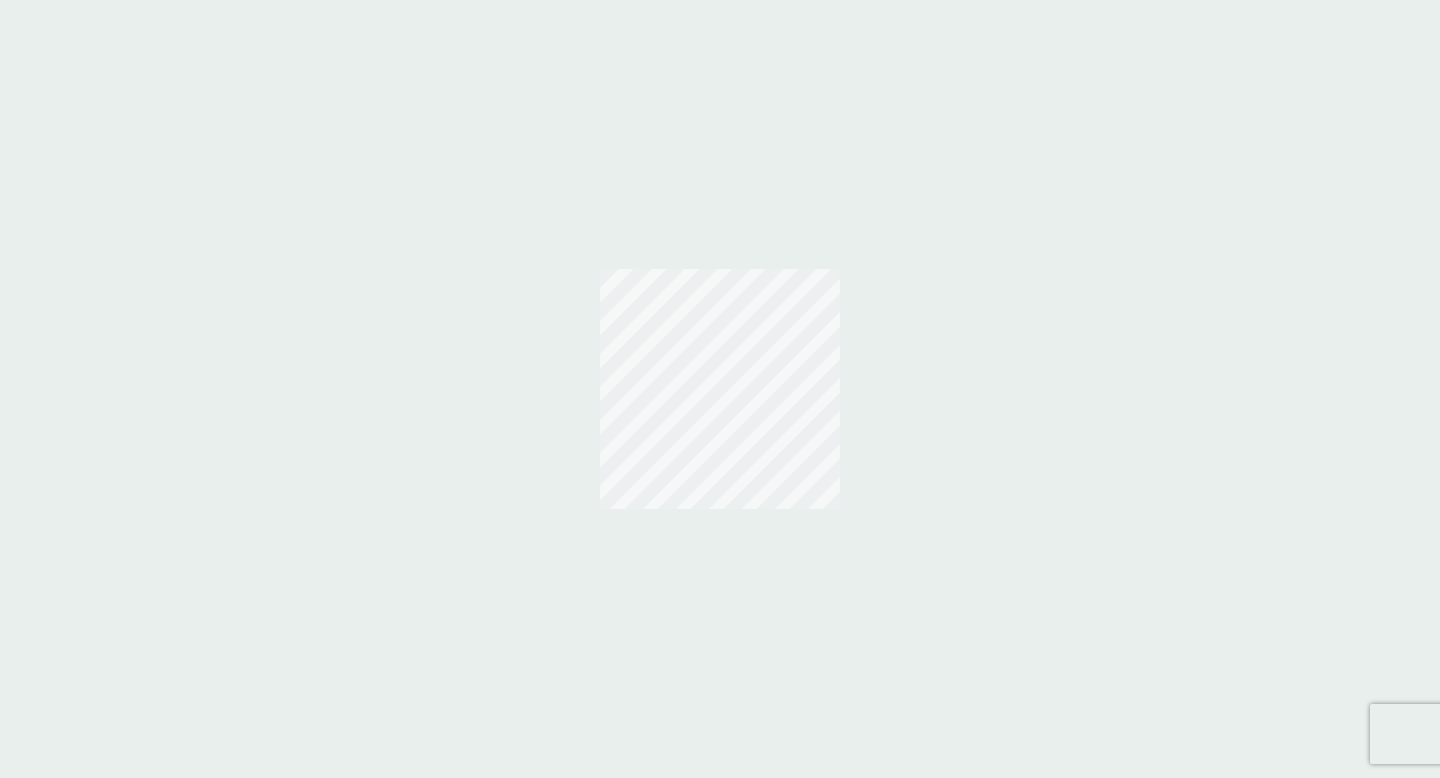 scroll, scrollTop: 0, scrollLeft: 0, axis: both 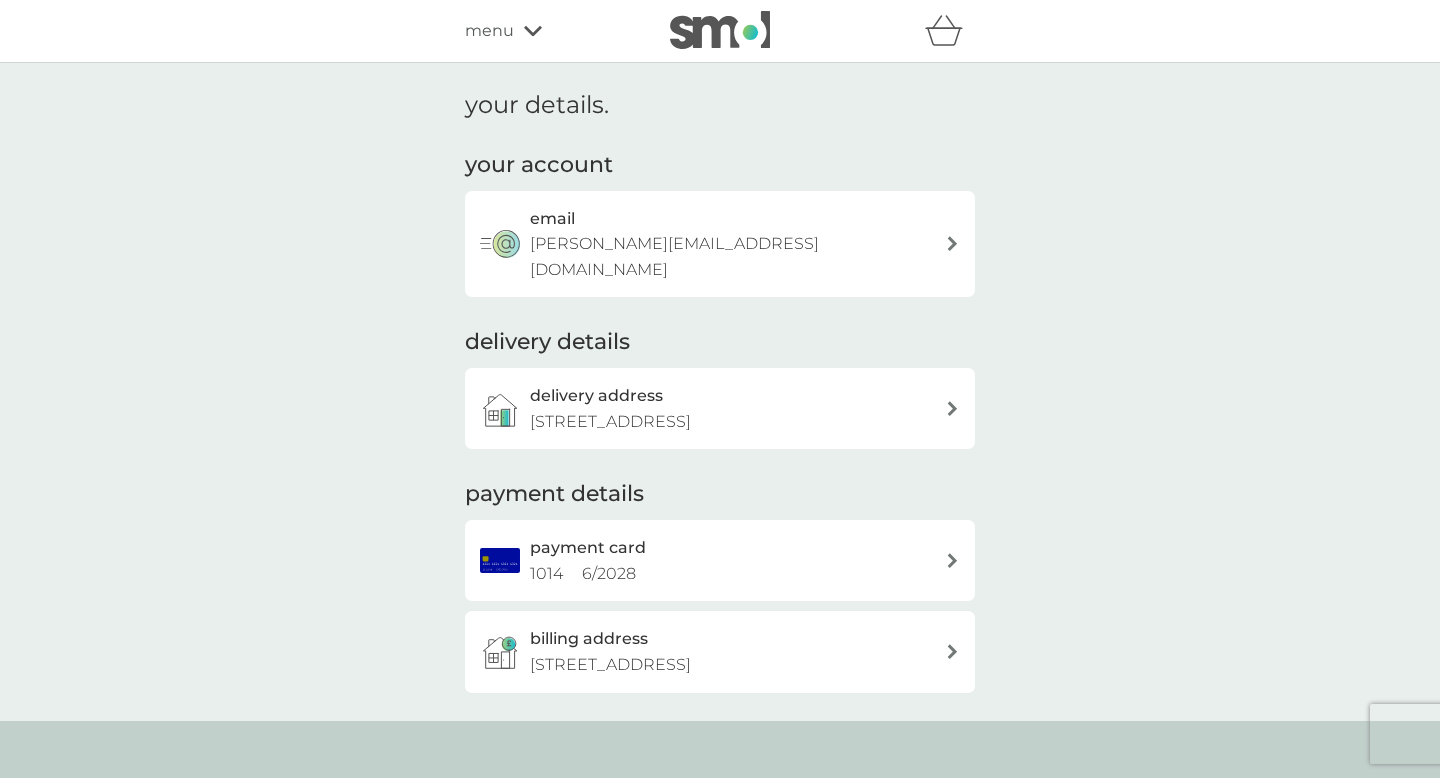 click on "menu" at bounding box center (489, 31) 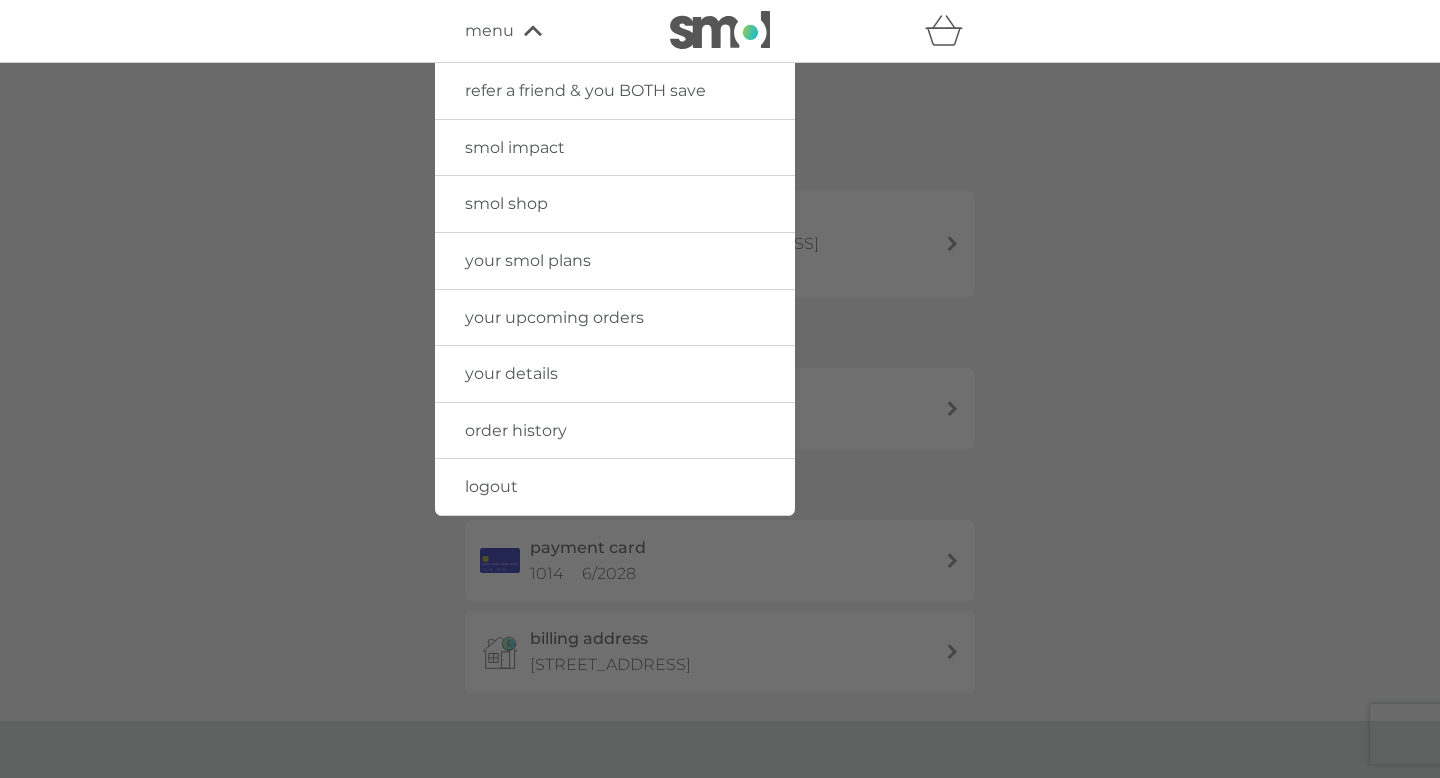 click on "your upcoming orders" at bounding box center [554, 317] 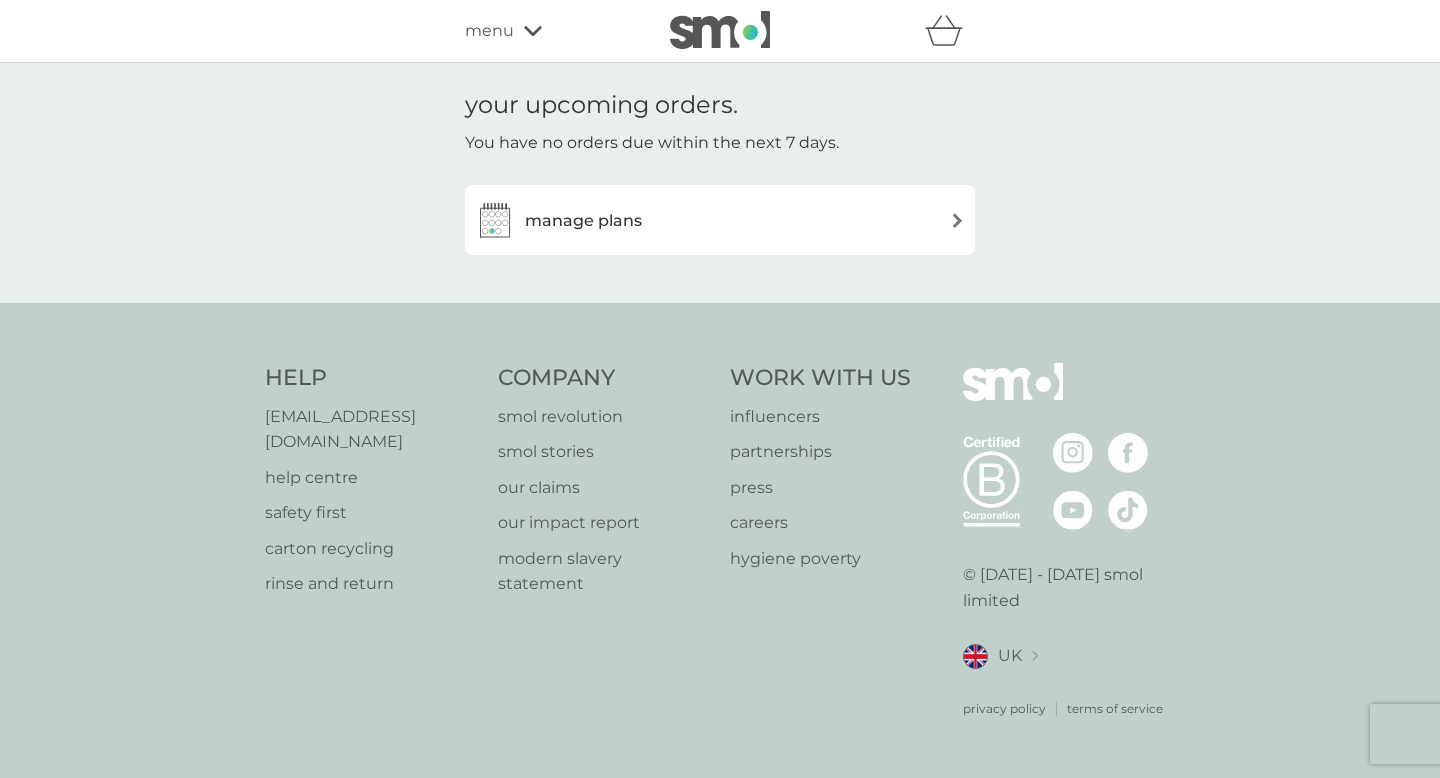 click on "manage plans" at bounding box center (558, 220) 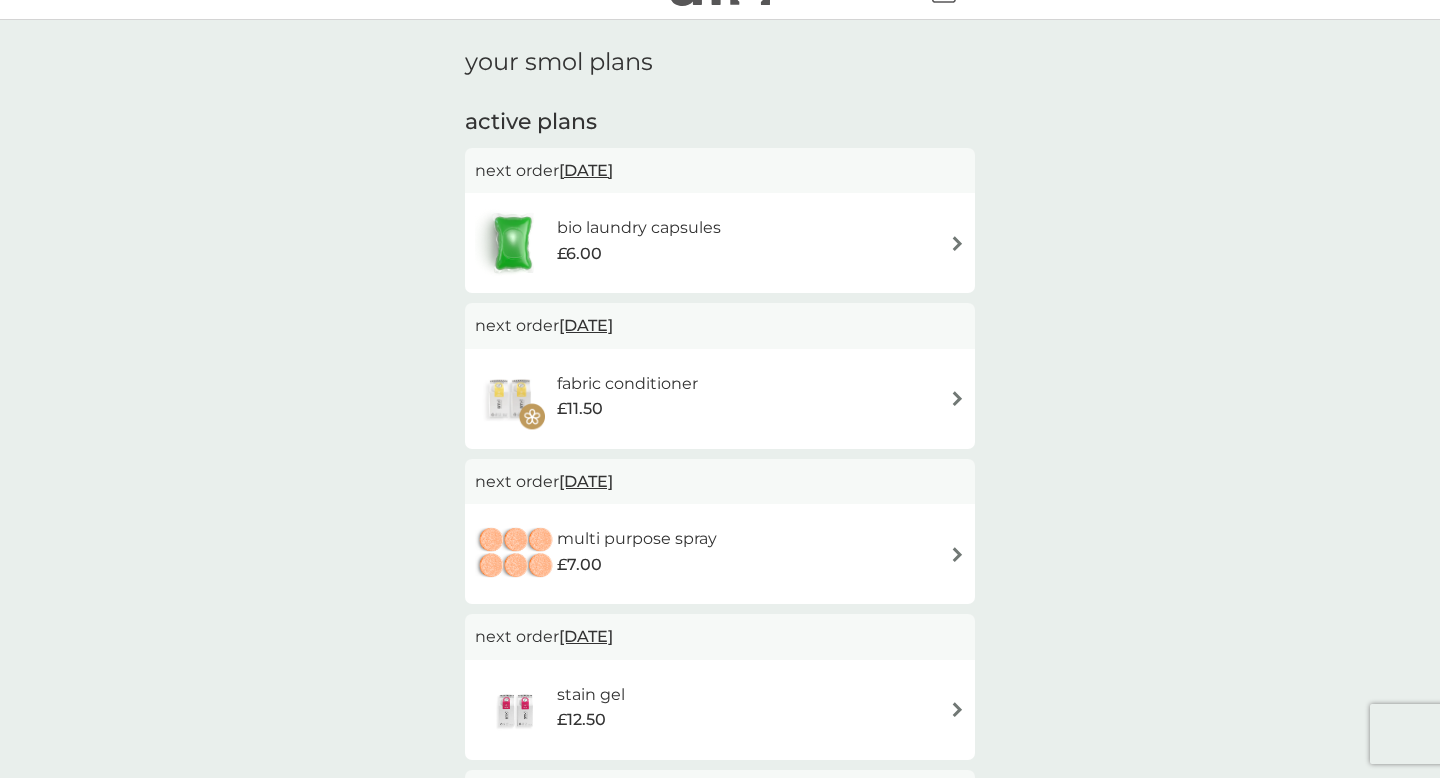 scroll, scrollTop: 0, scrollLeft: 0, axis: both 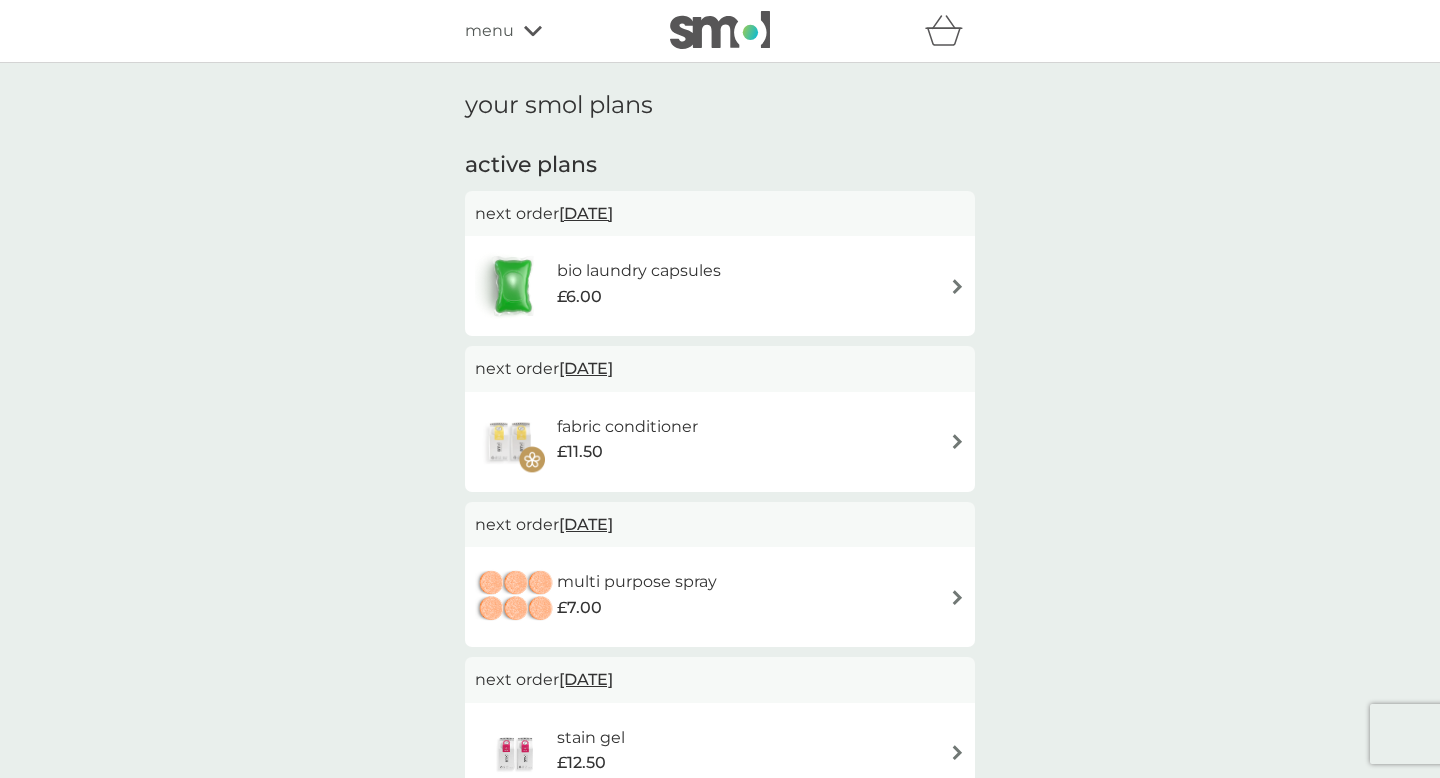 click on "bio laundry capsules" at bounding box center (639, 271) 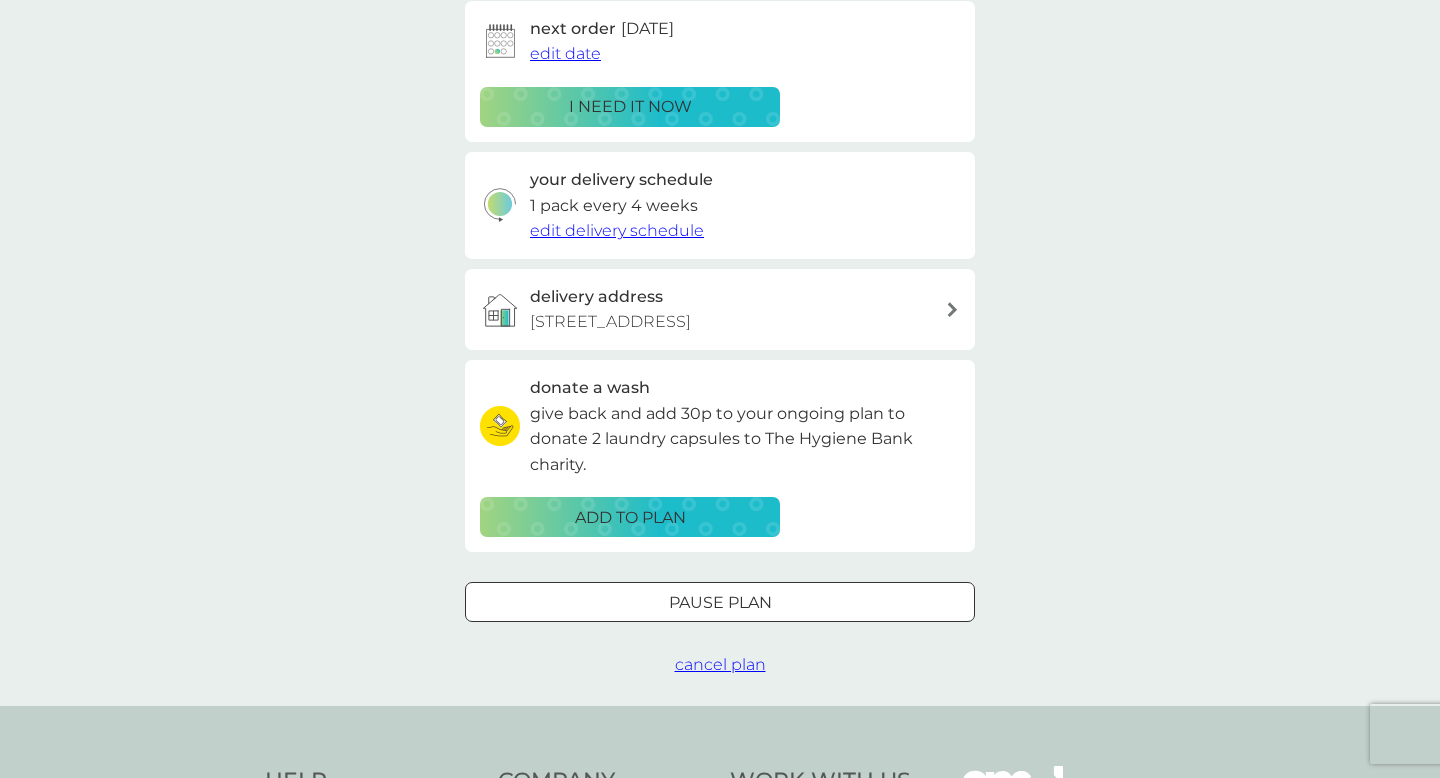 scroll, scrollTop: 346, scrollLeft: 0, axis: vertical 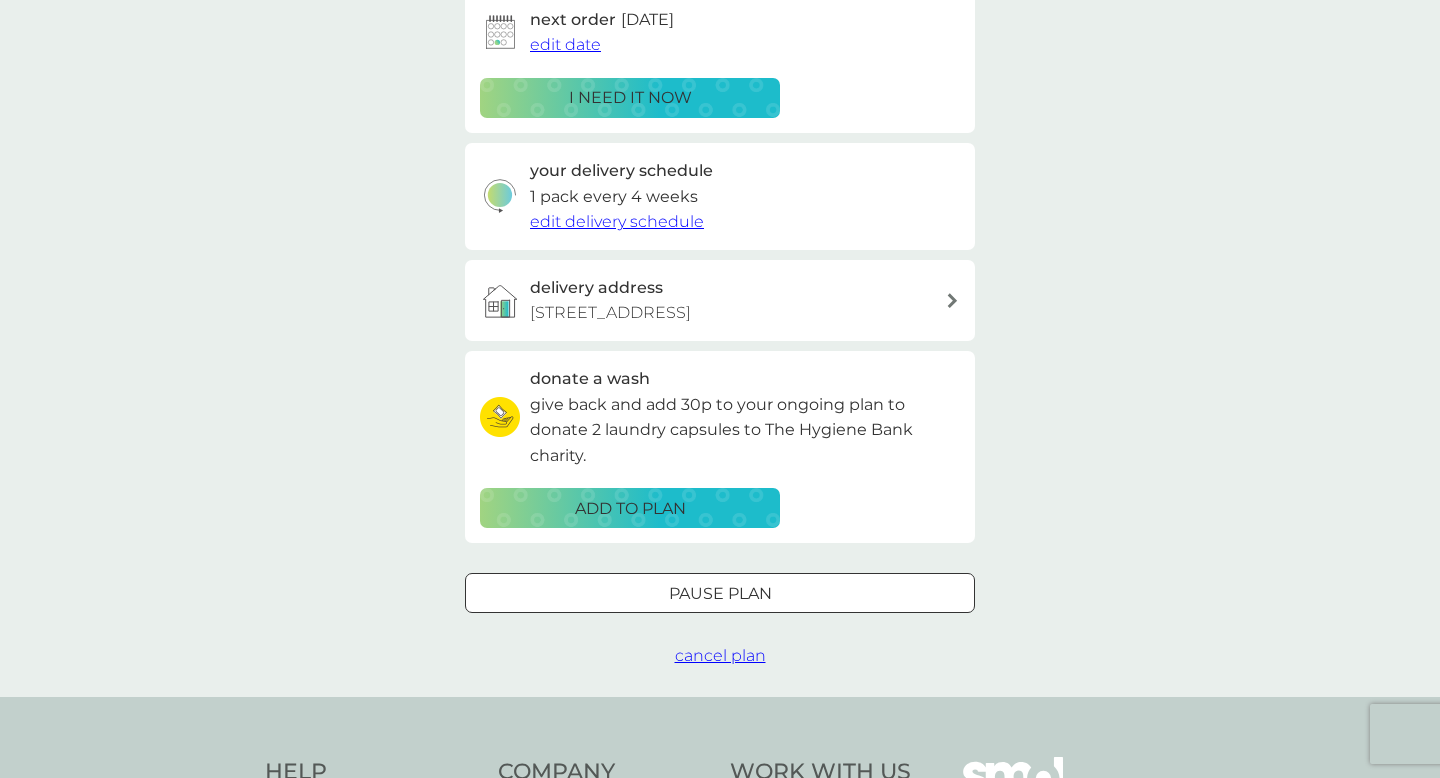 click on "cancel plan" at bounding box center [720, 655] 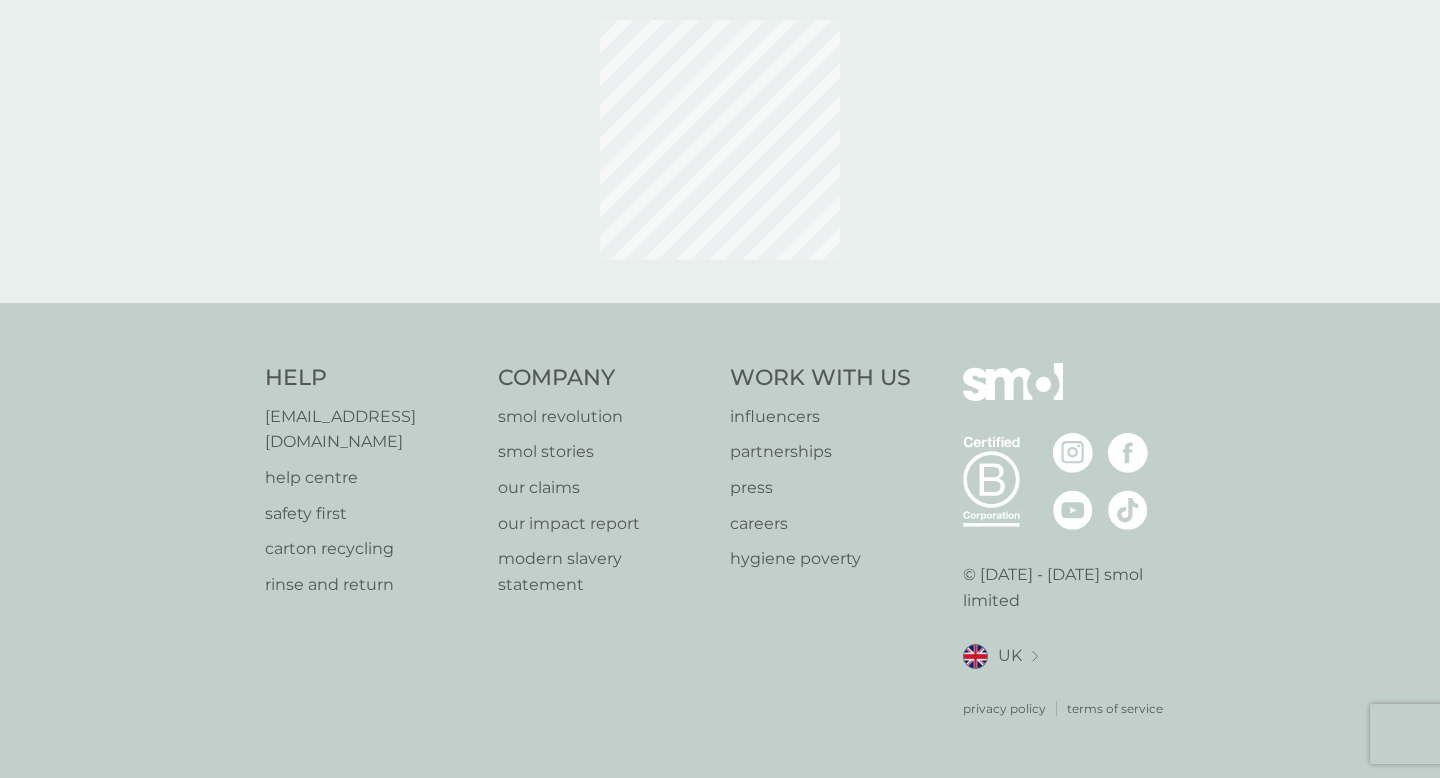 scroll, scrollTop: 0, scrollLeft: 0, axis: both 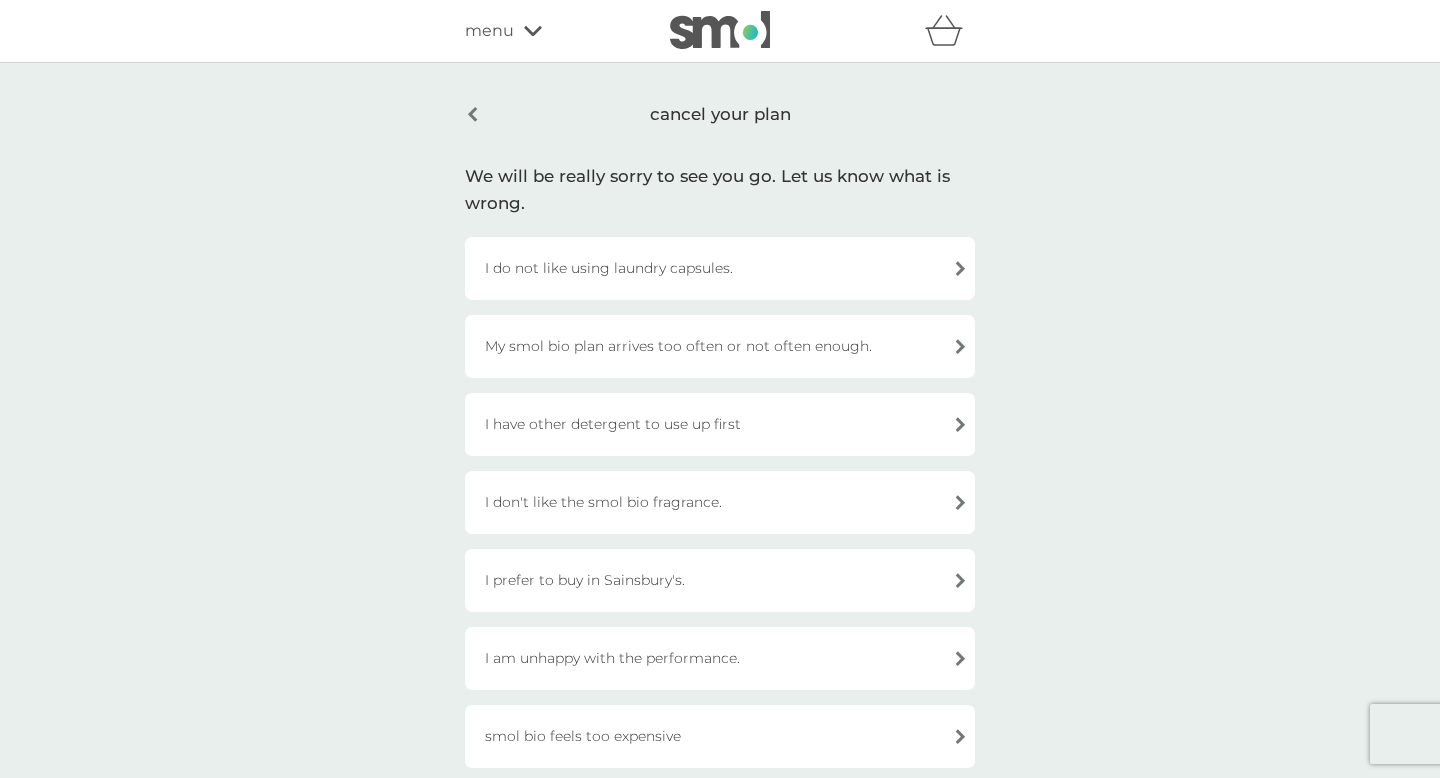 click on "I have other detergent to use up first" at bounding box center (720, 424) 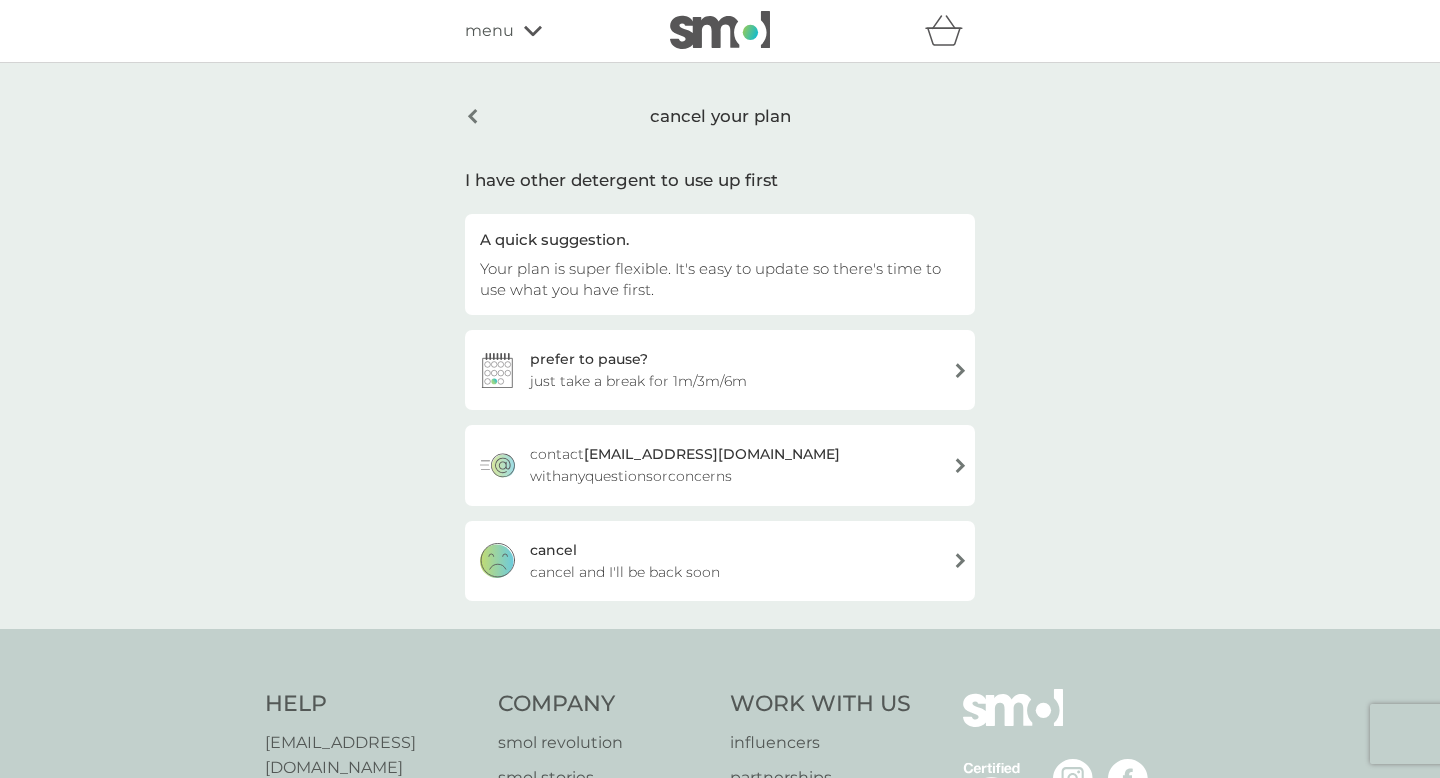 click on "cancel your plan" at bounding box center (720, 116) 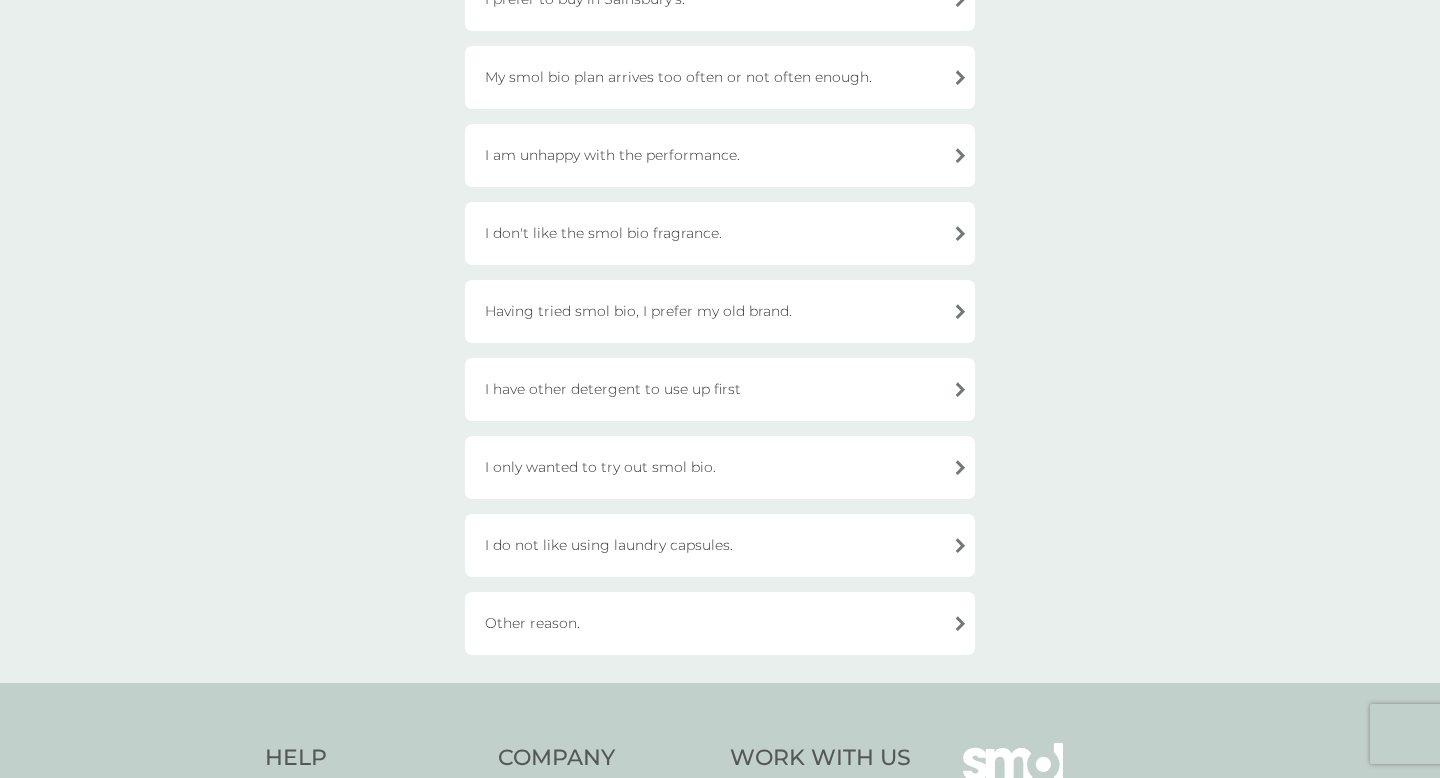 scroll, scrollTop: 430, scrollLeft: 0, axis: vertical 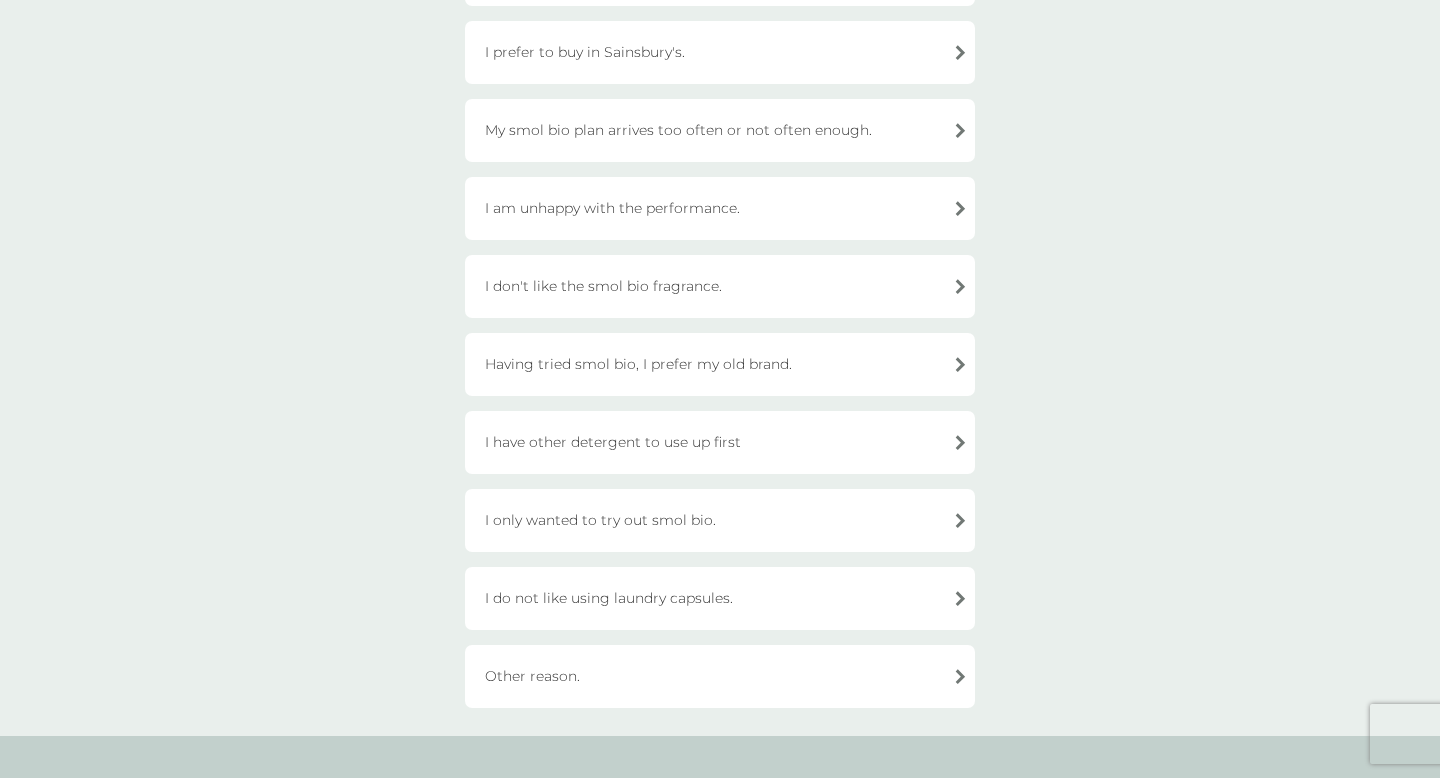 click on "I do not like using laundry capsules." at bounding box center [720, 598] 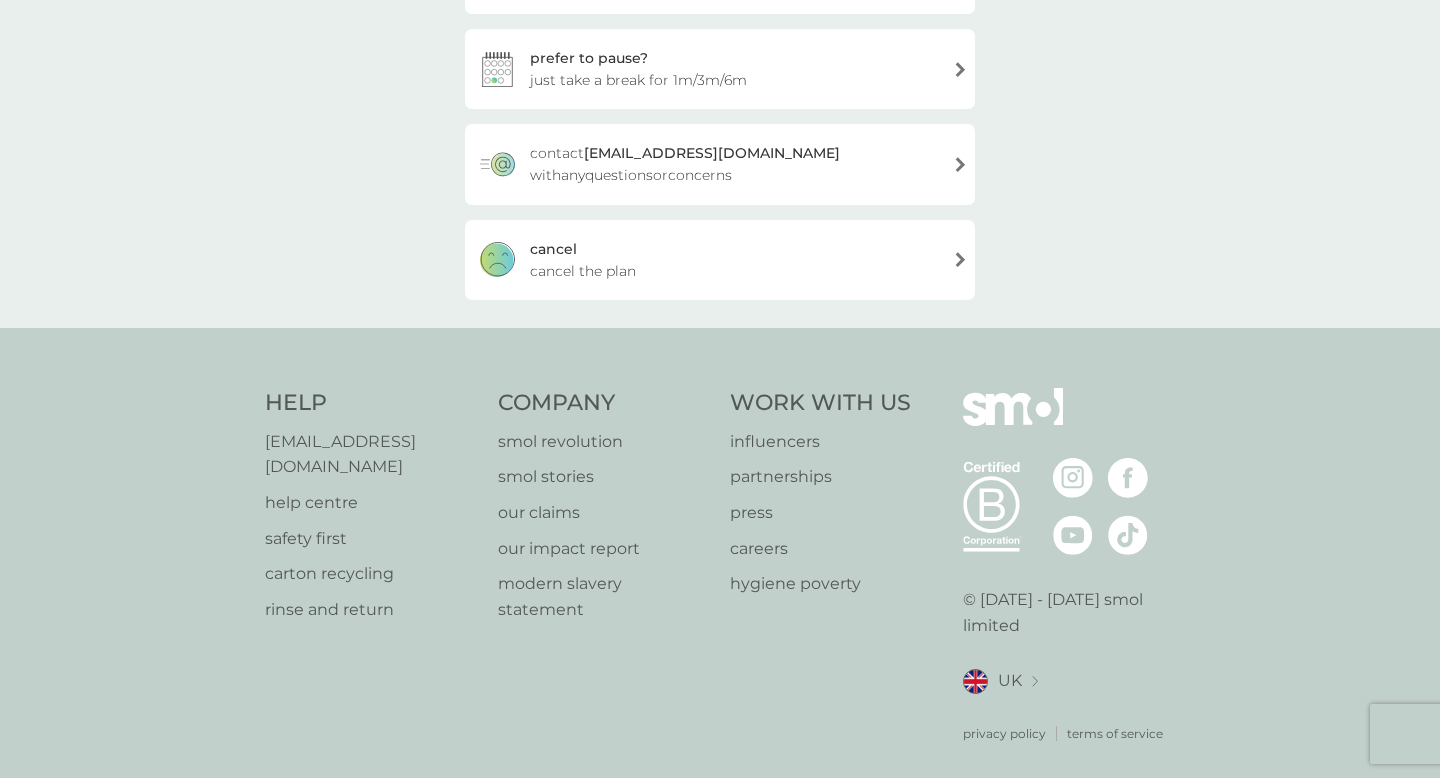 scroll, scrollTop: 307, scrollLeft: 0, axis: vertical 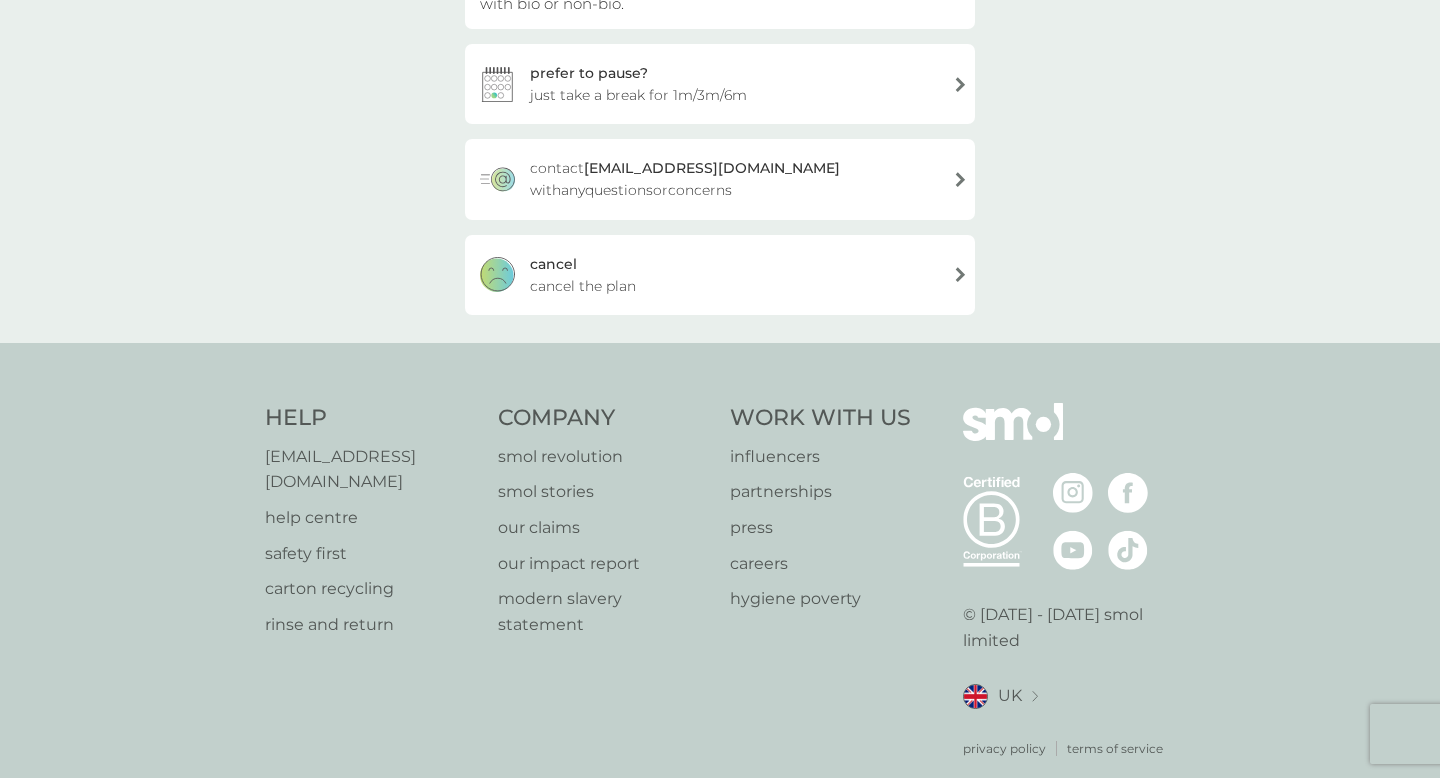 click on "cancel the plan" at bounding box center [583, 286] 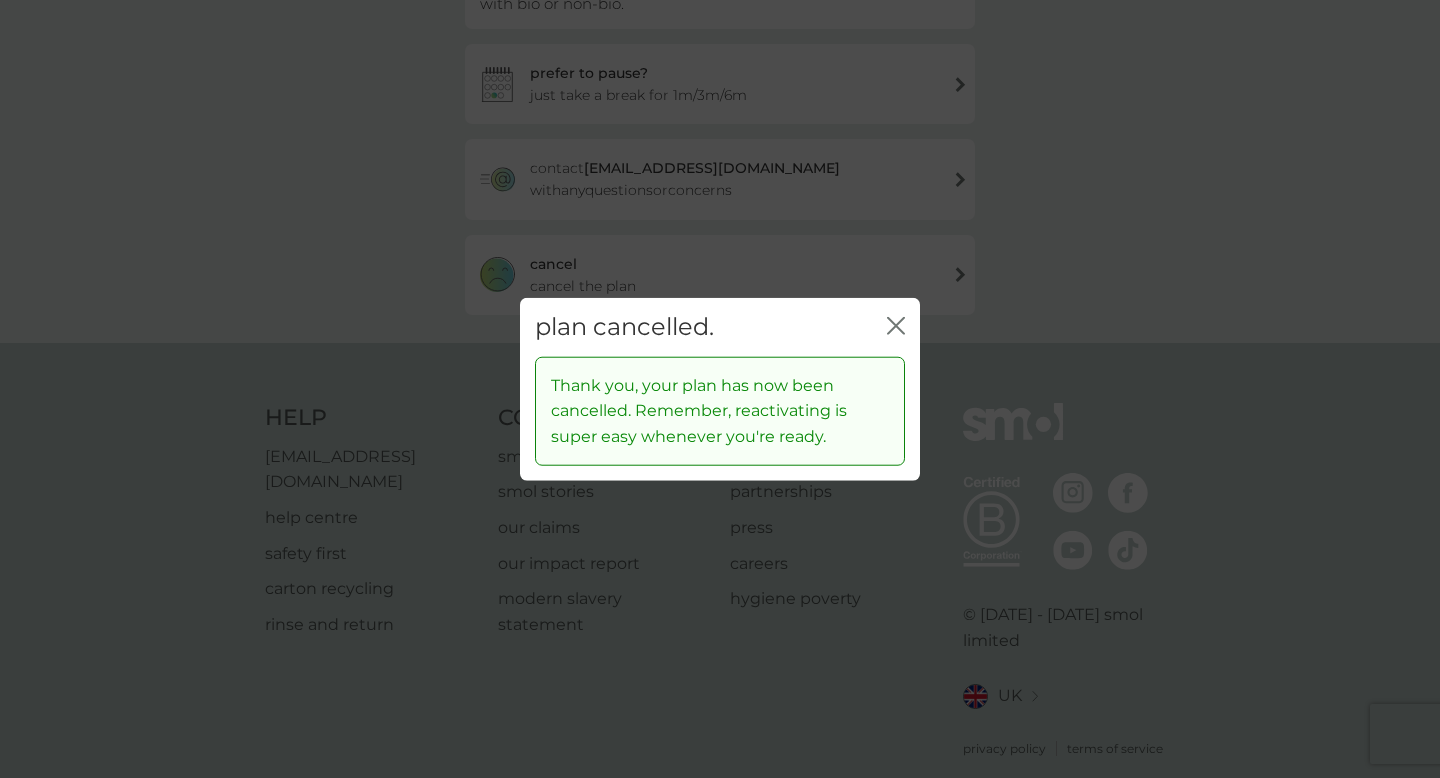 click on "close" 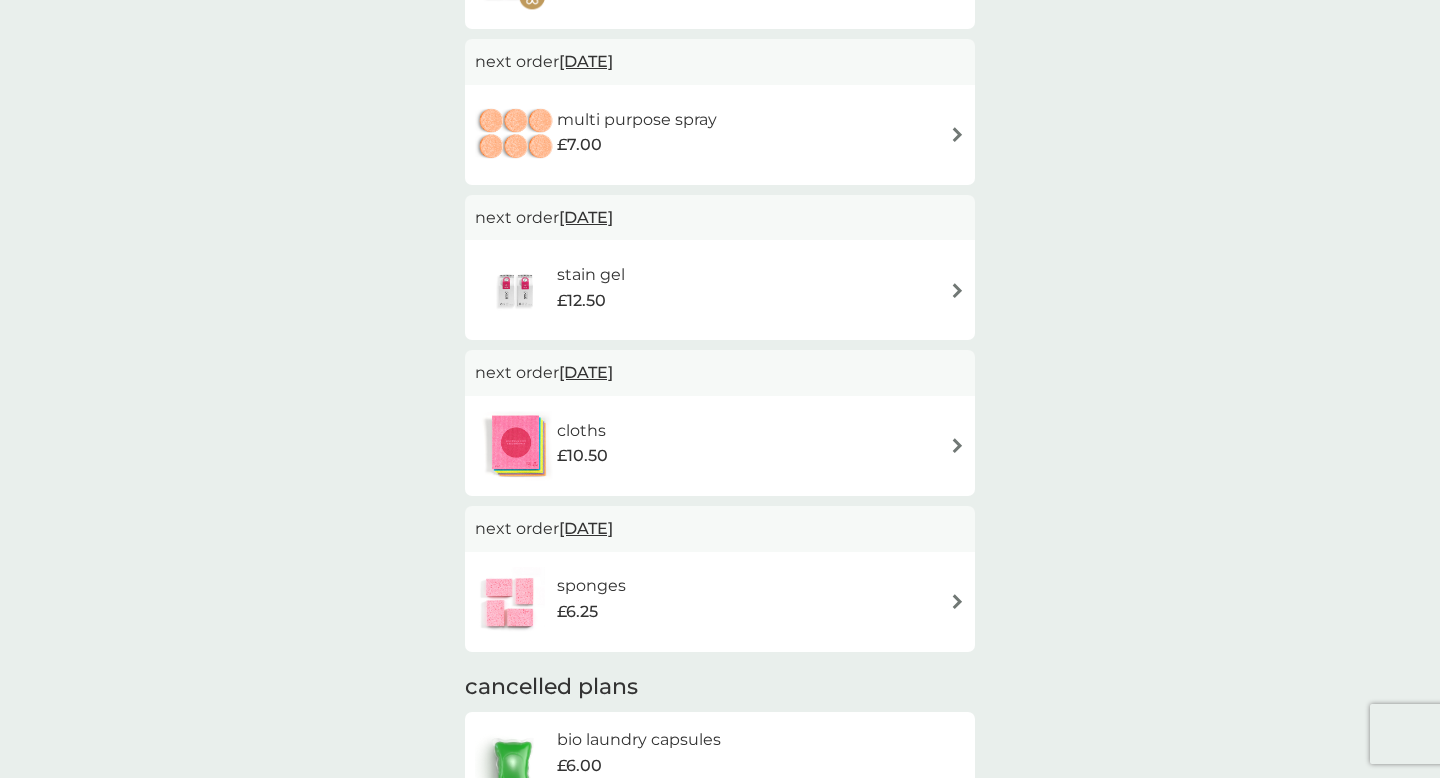 scroll, scrollTop: 0, scrollLeft: 0, axis: both 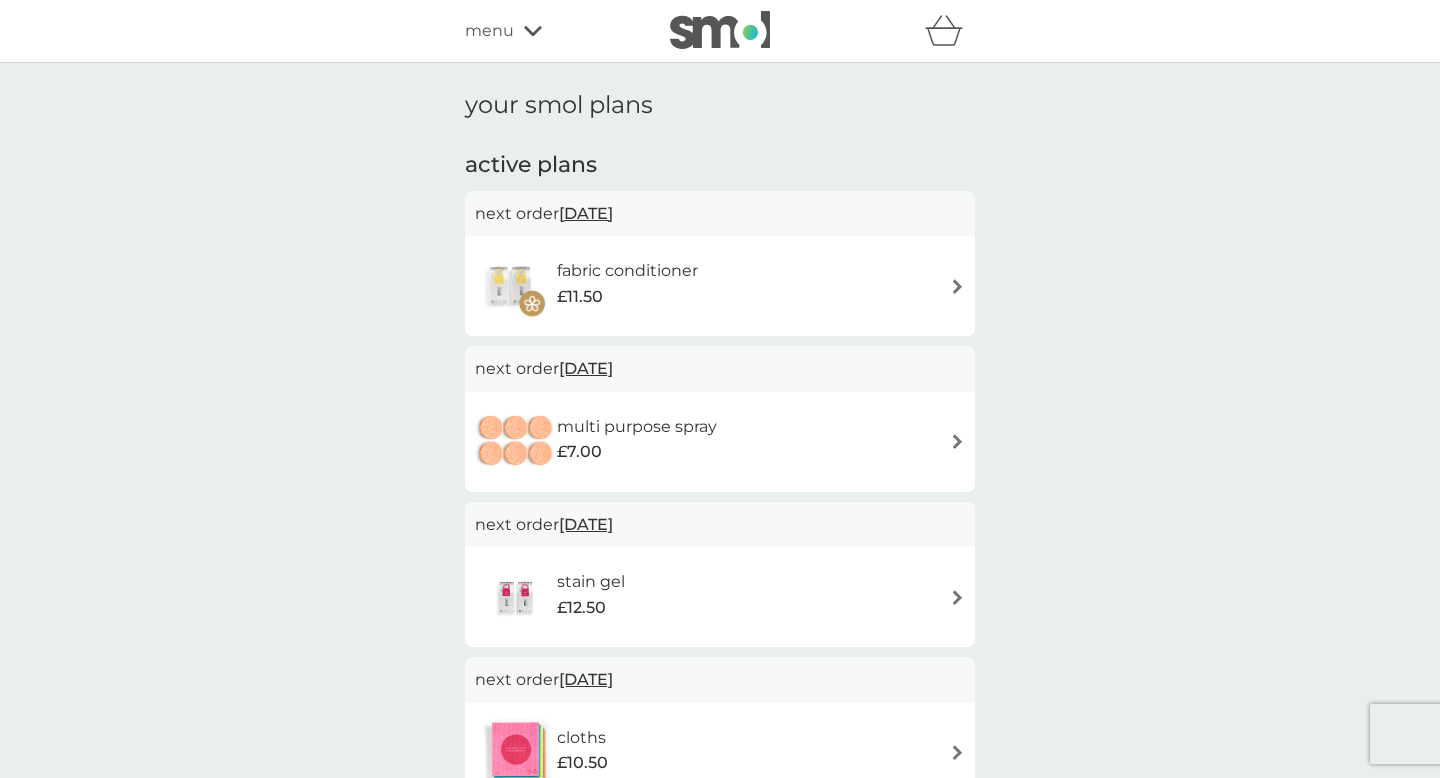 click on "[DATE]" at bounding box center [586, 213] 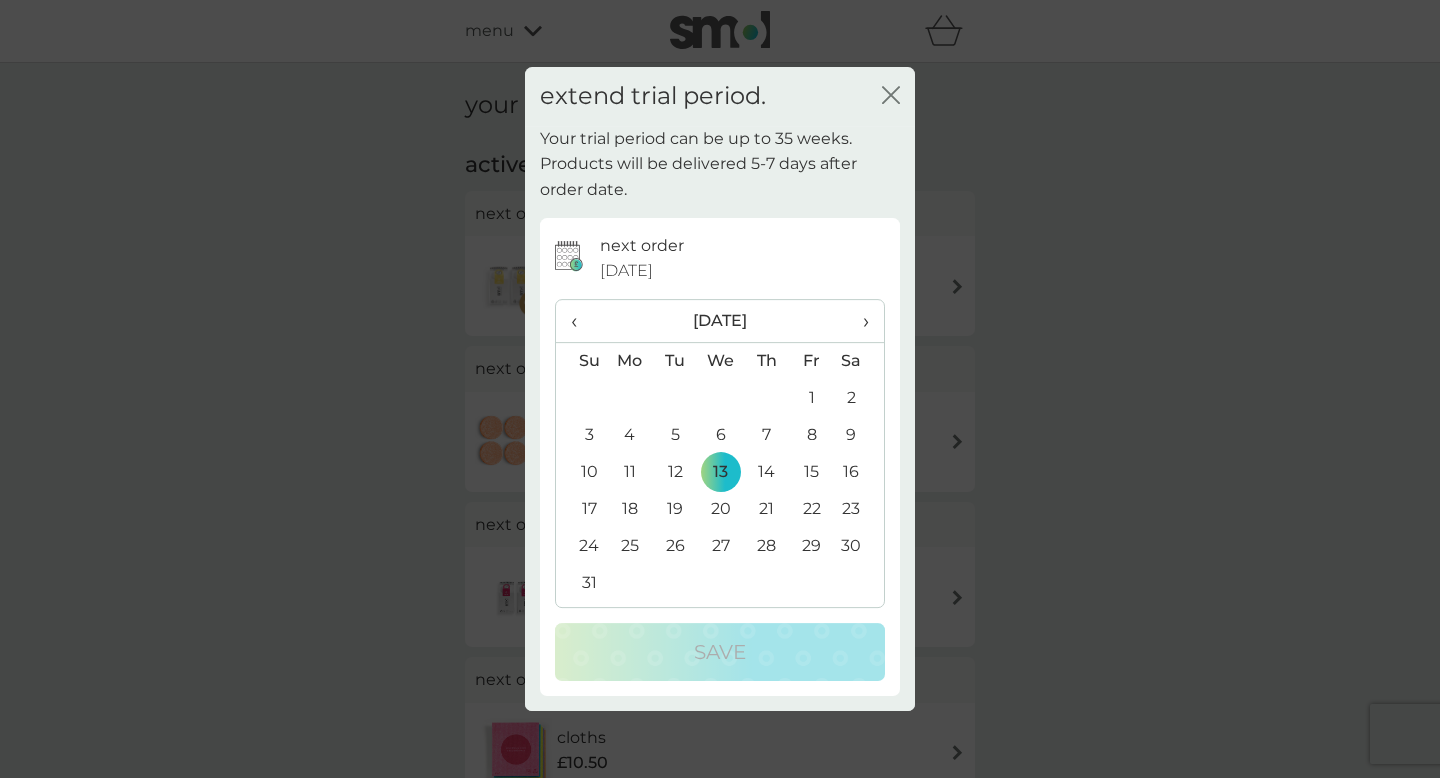 click on "extend trial period. close" at bounding box center (720, 96) 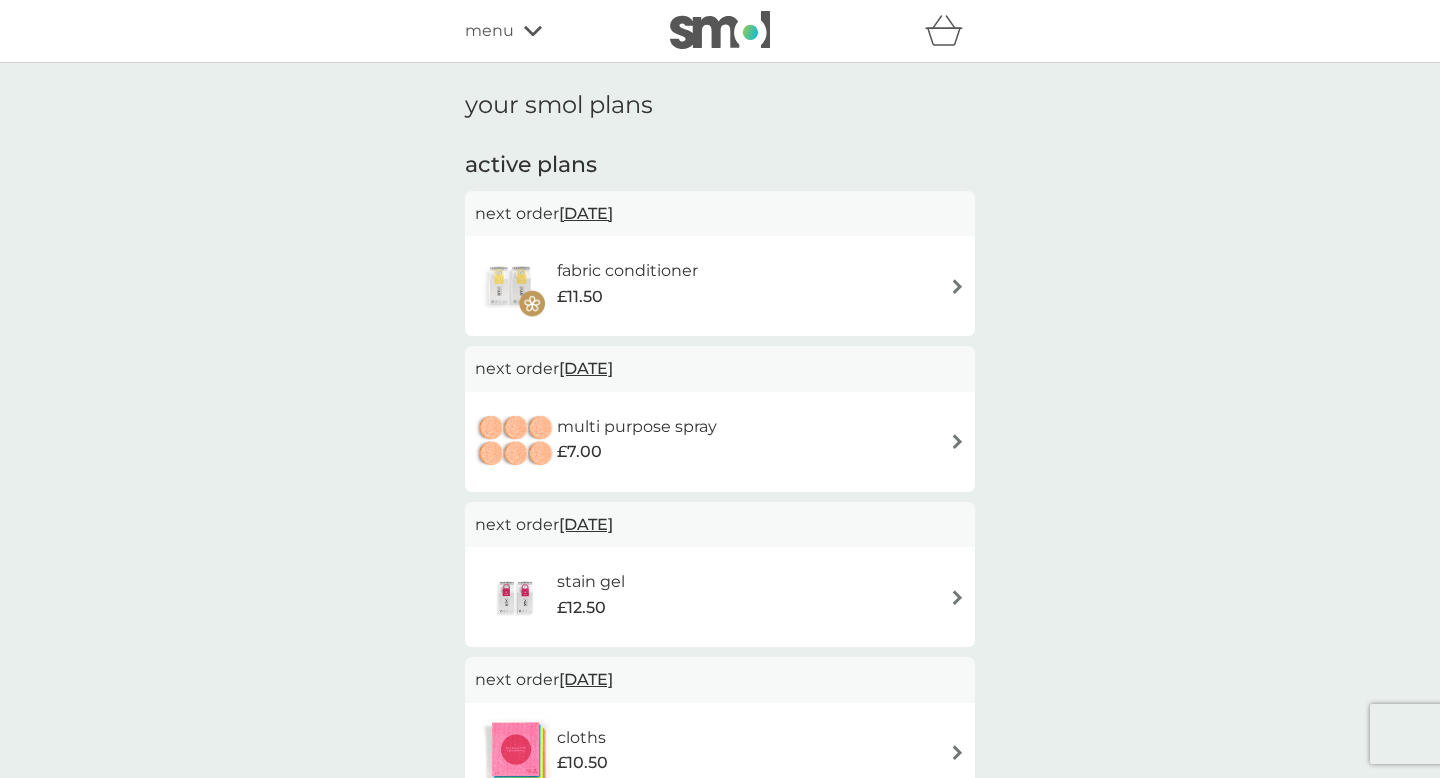 click at bounding box center (957, 286) 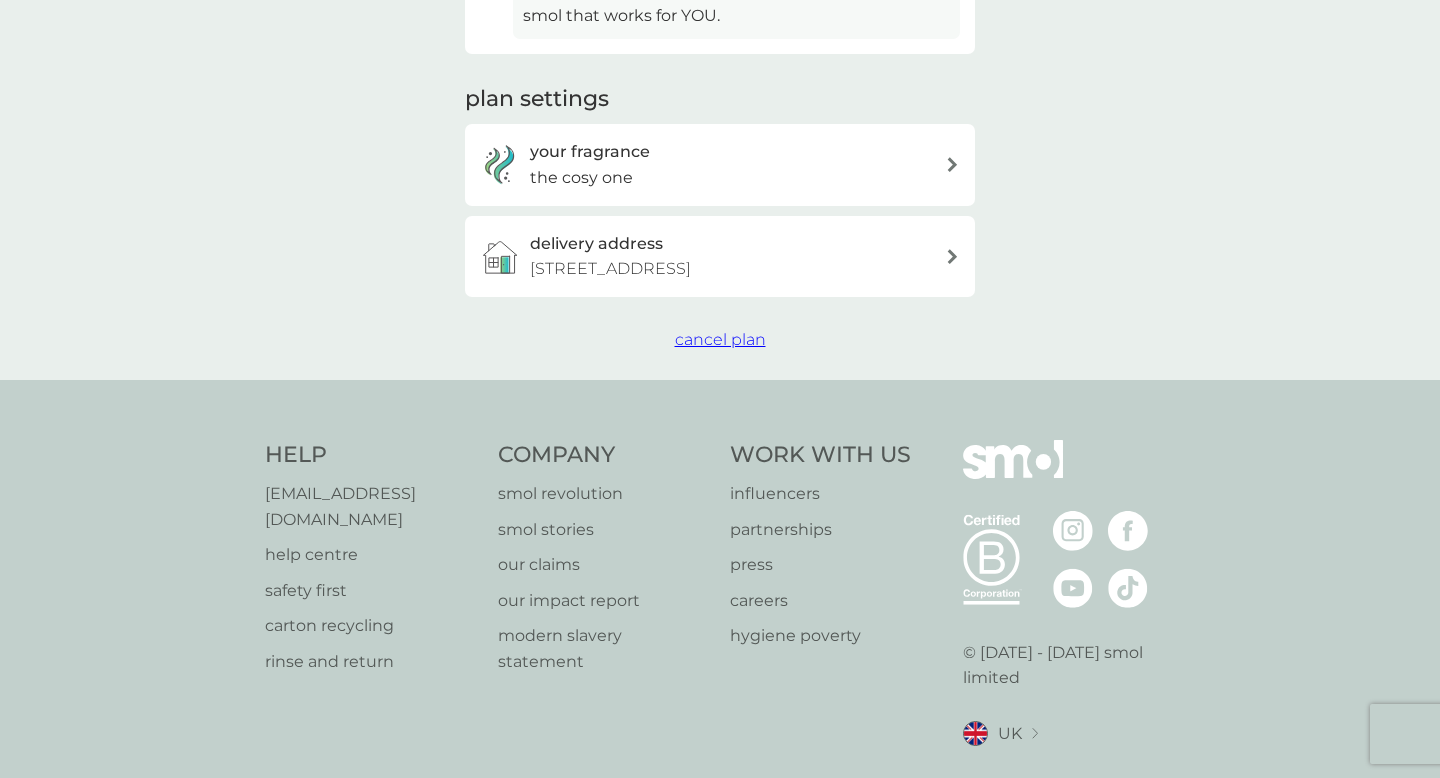scroll, scrollTop: 637, scrollLeft: 0, axis: vertical 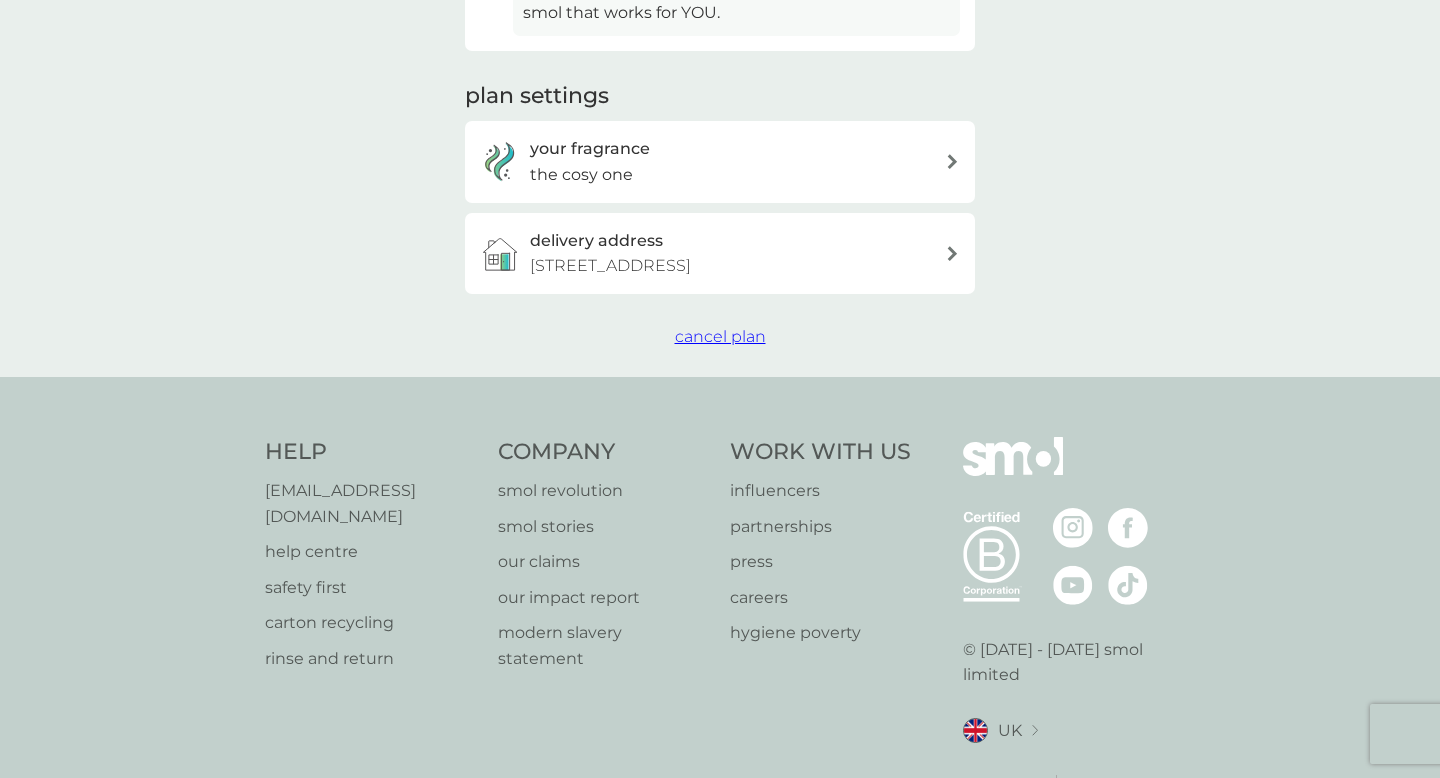 click on "cancel plan" at bounding box center (720, 336) 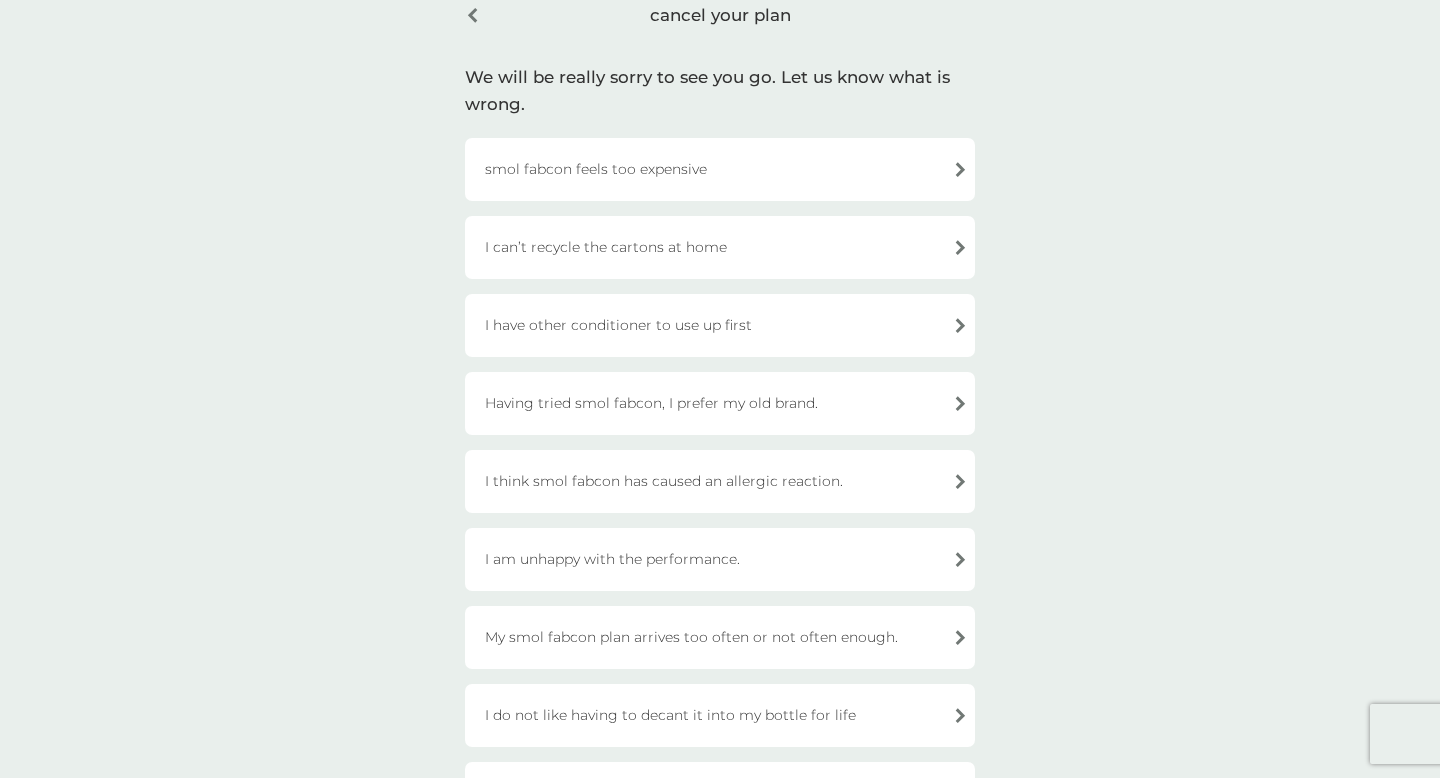 scroll, scrollTop: 104, scrollLeft: 0, axis: vertical 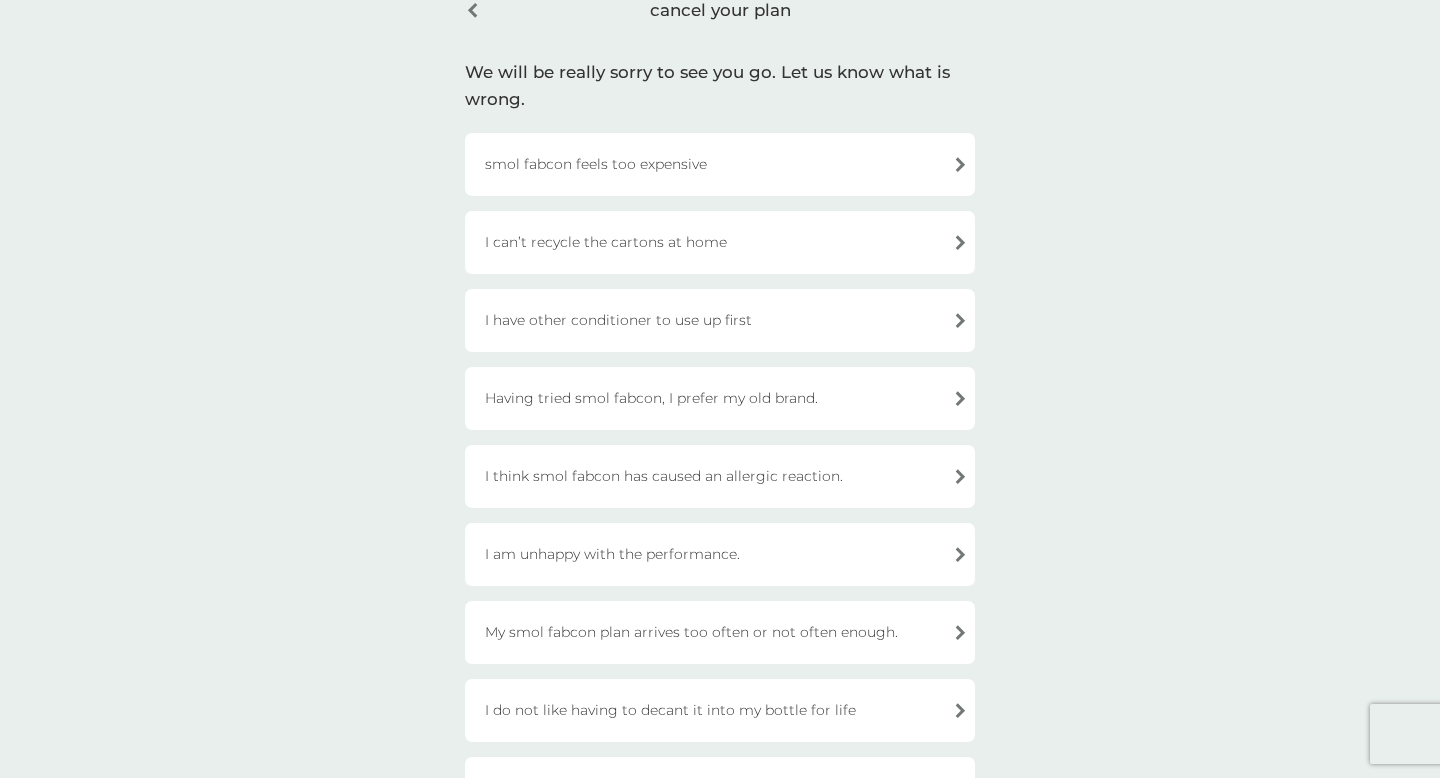 click on "Having tried smol fabcon, I prefer my old brand." at bounding box center [720, 398] 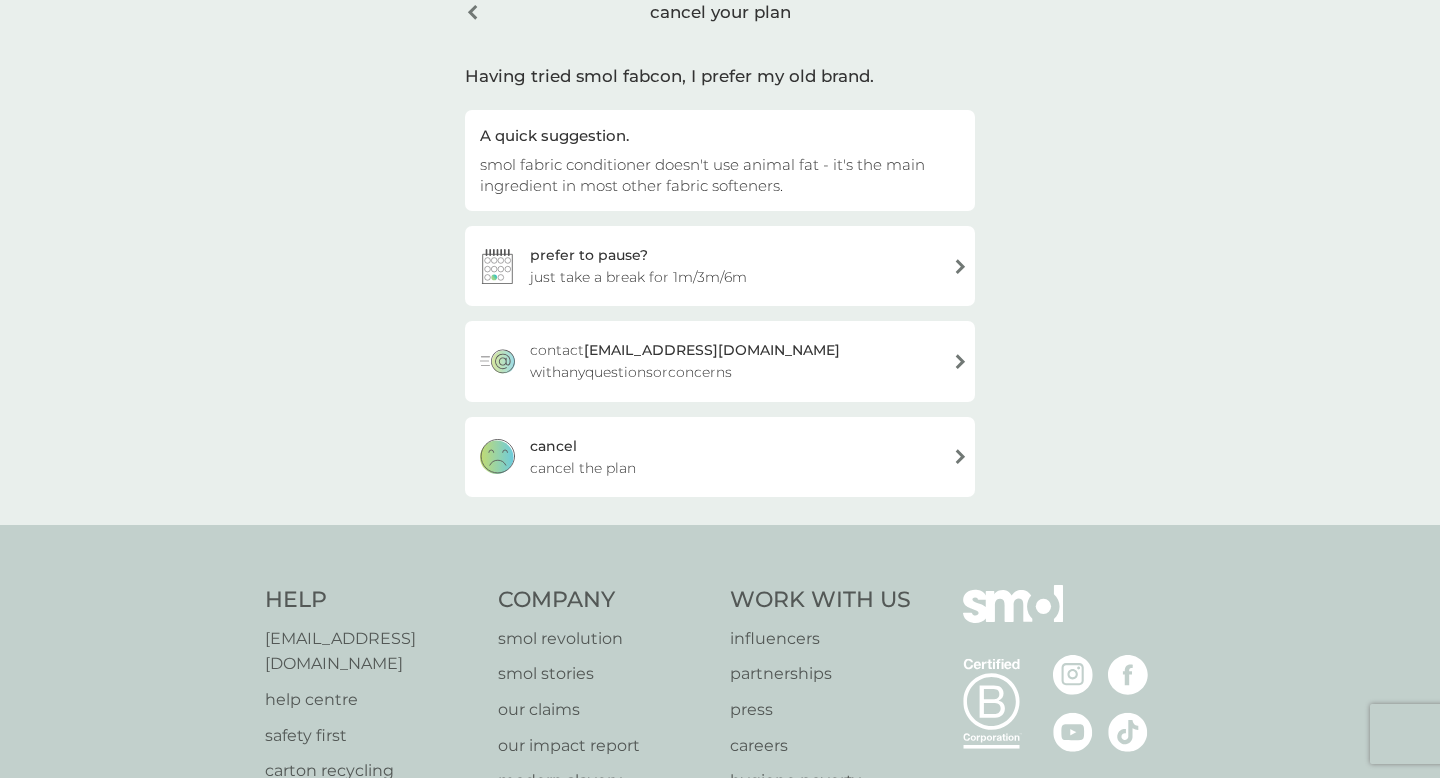 click on "cancel the plan" at bounding box center (583, 468) 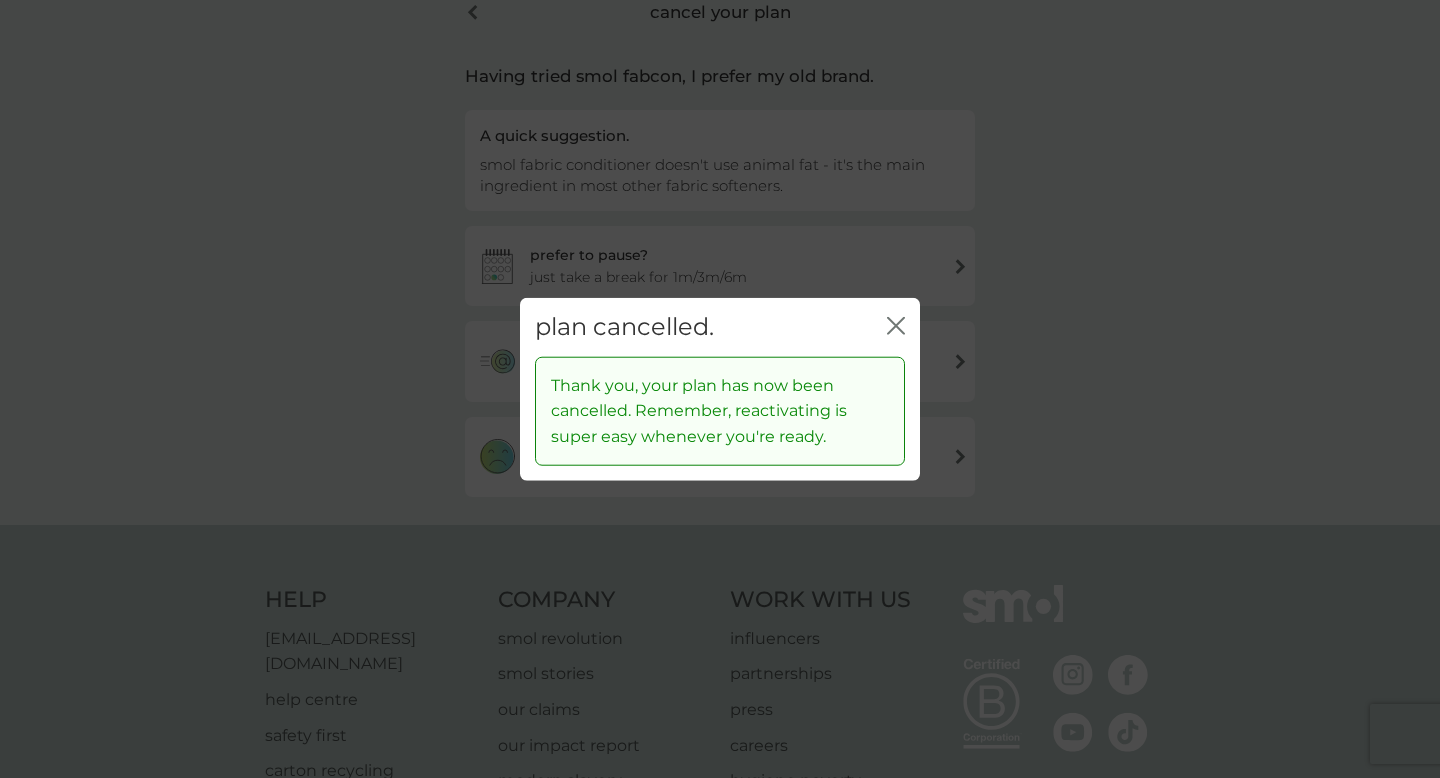 click on "close" 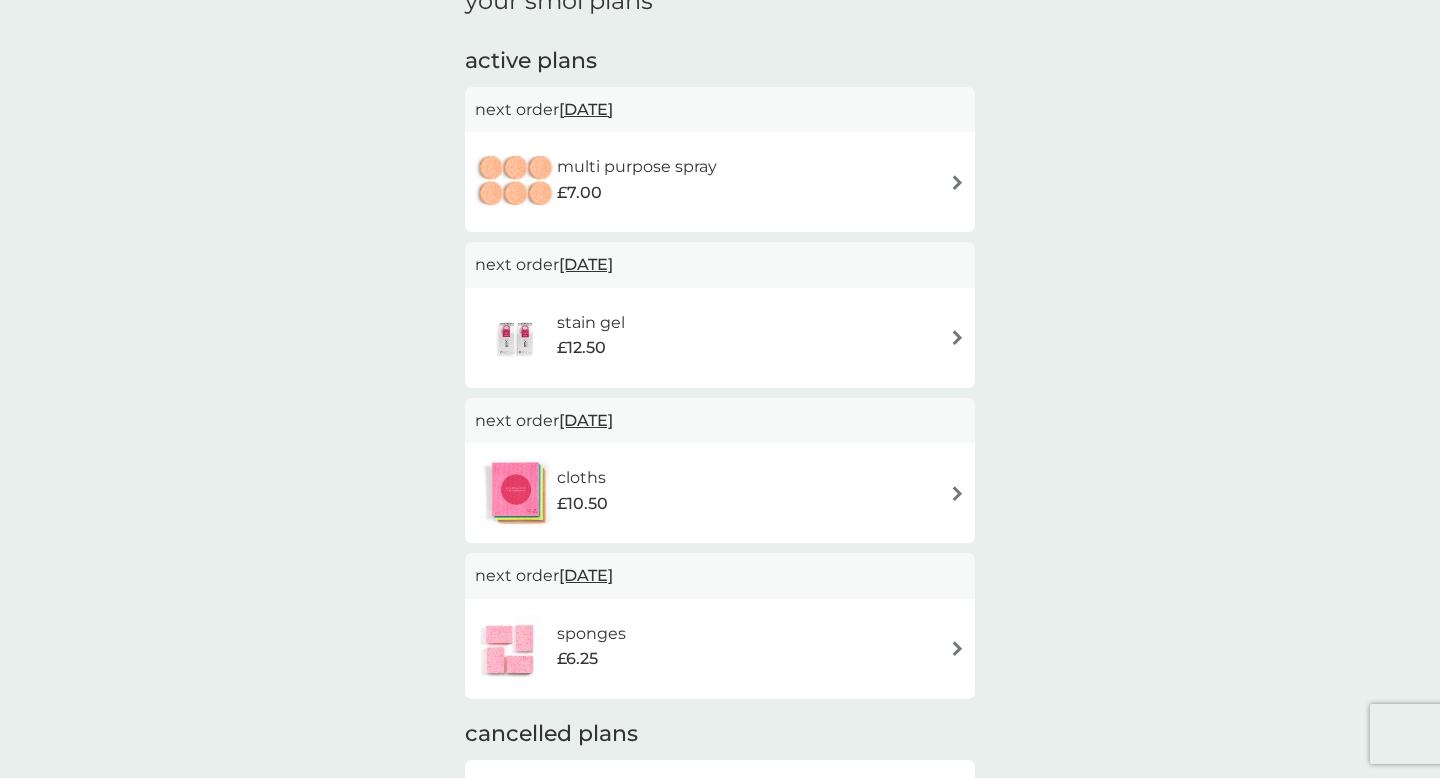 scroll, scrollTop: 0, scrollLeft: 0, axis: both 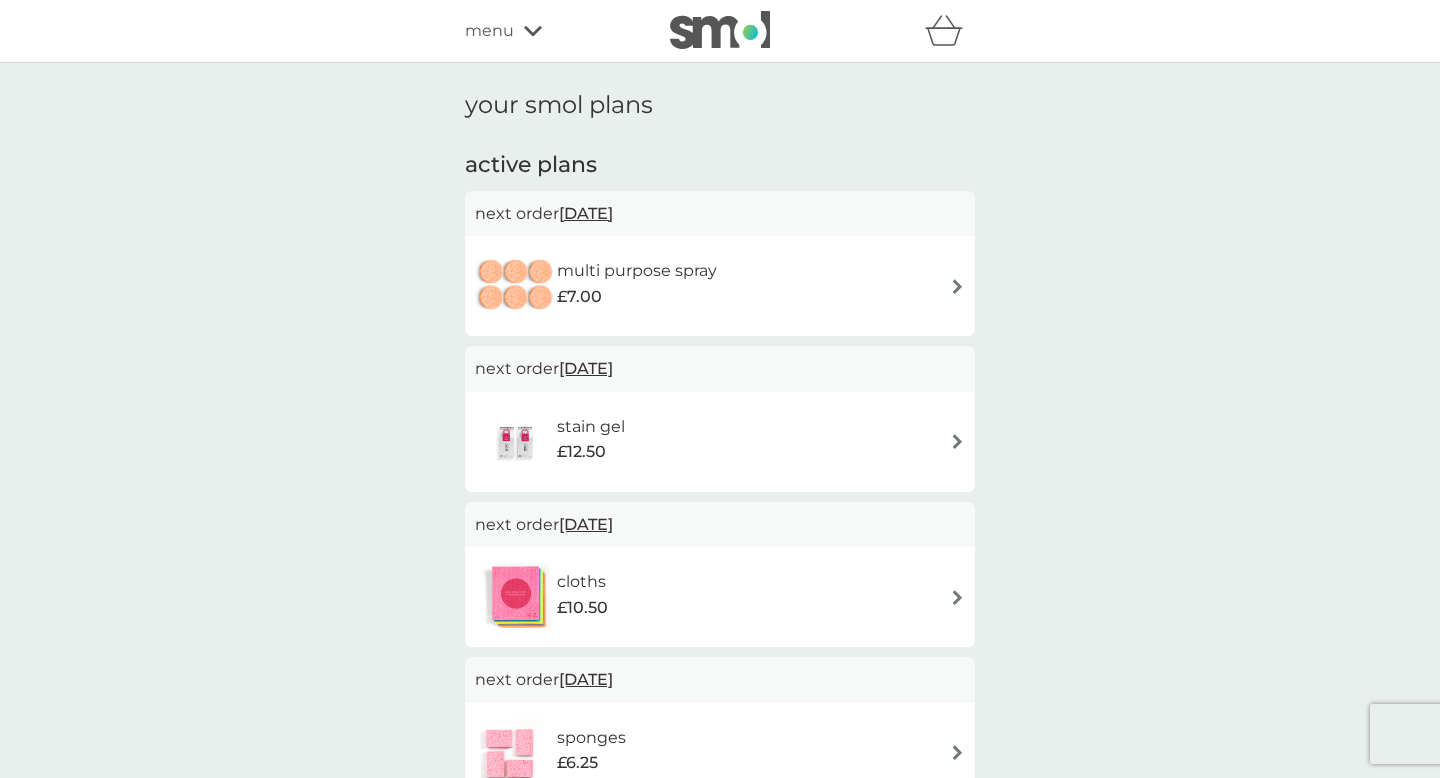click on "multi purpose spray" at bounding box center (637, 271) 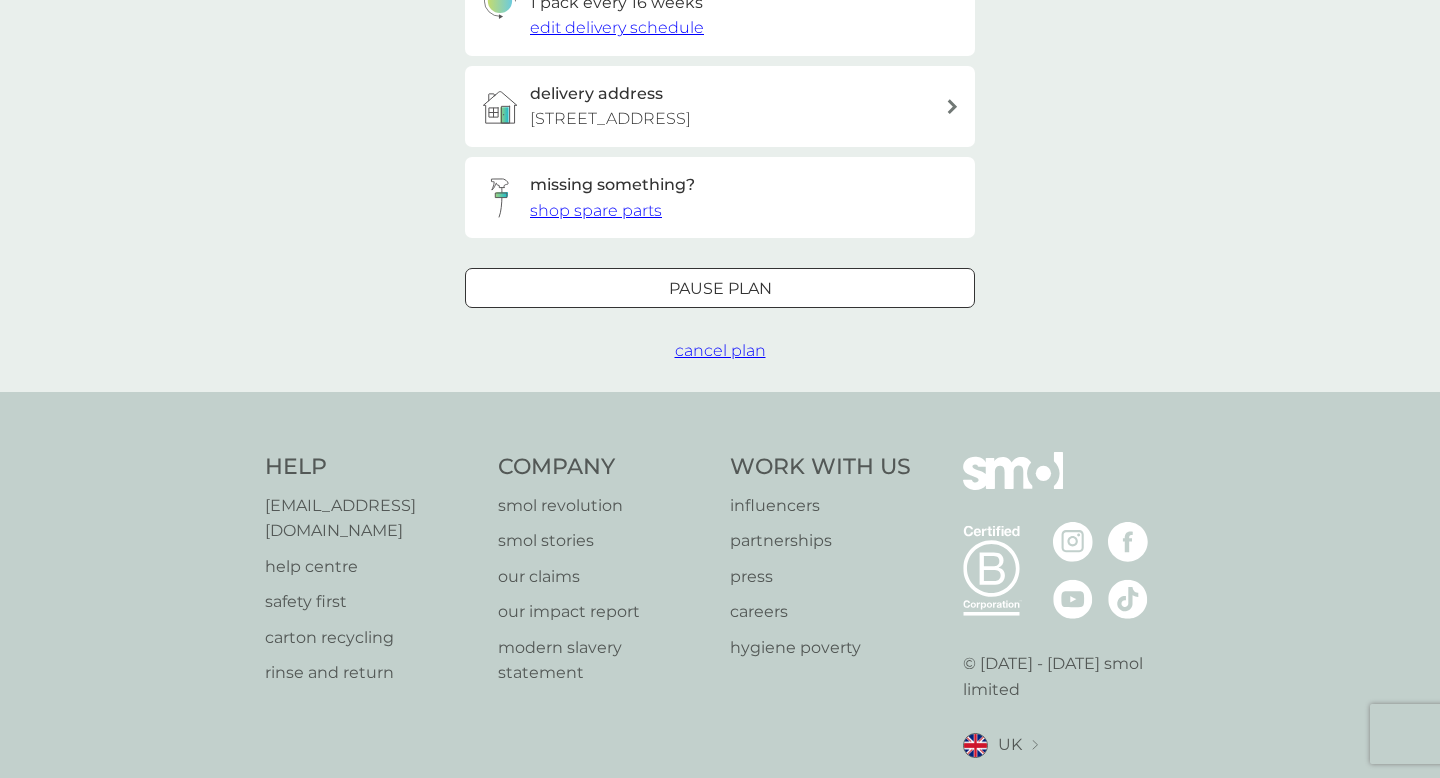 scroll, scrollTop: 546, scrollLeft: 0, axis: vertical 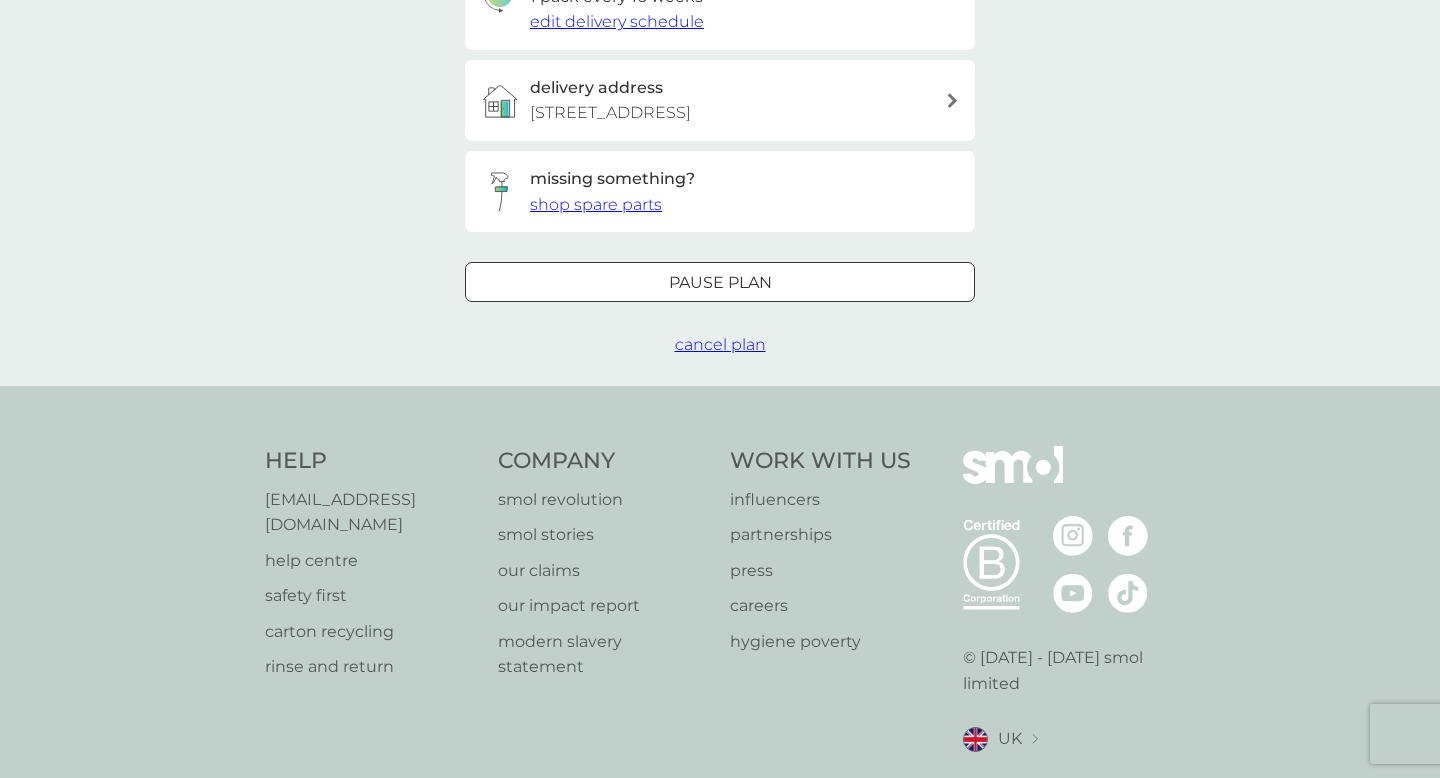 click on "cancel plan" at bounding box center (720, 344) 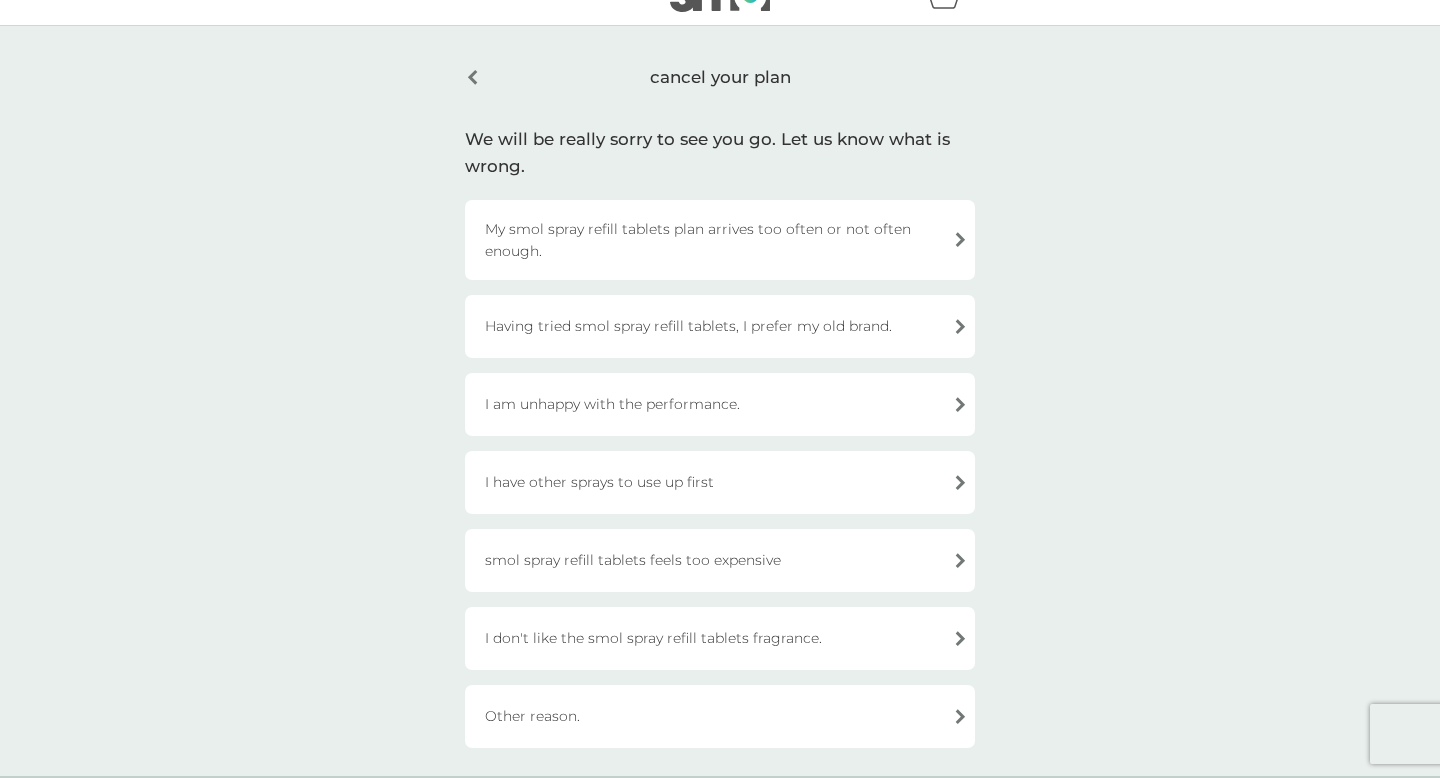 scroll, scrollTop: 39, scrollLeft: 0, axis: vertical 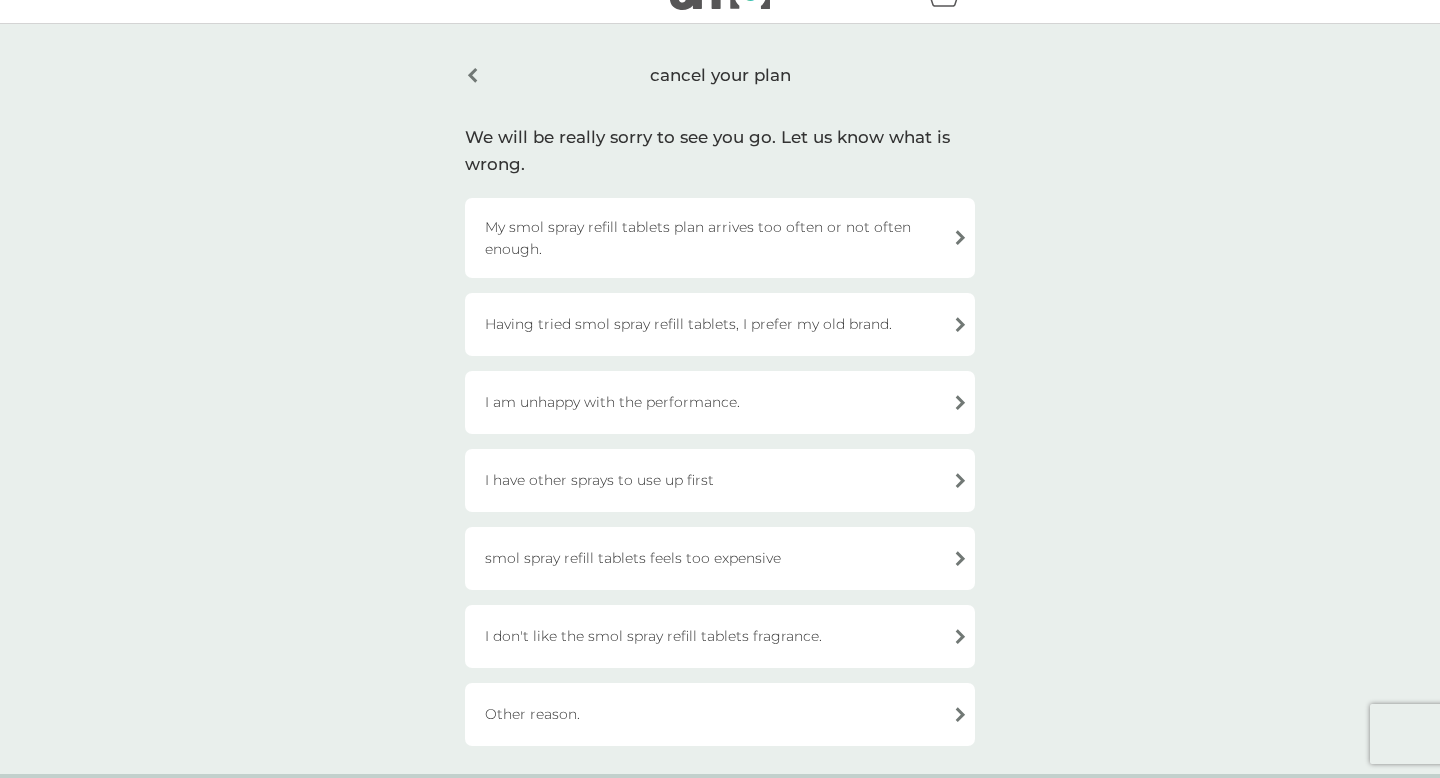 click on "Having tried smol spray refill tablets, I prefer my old brand." at bounding box center (720, 324) 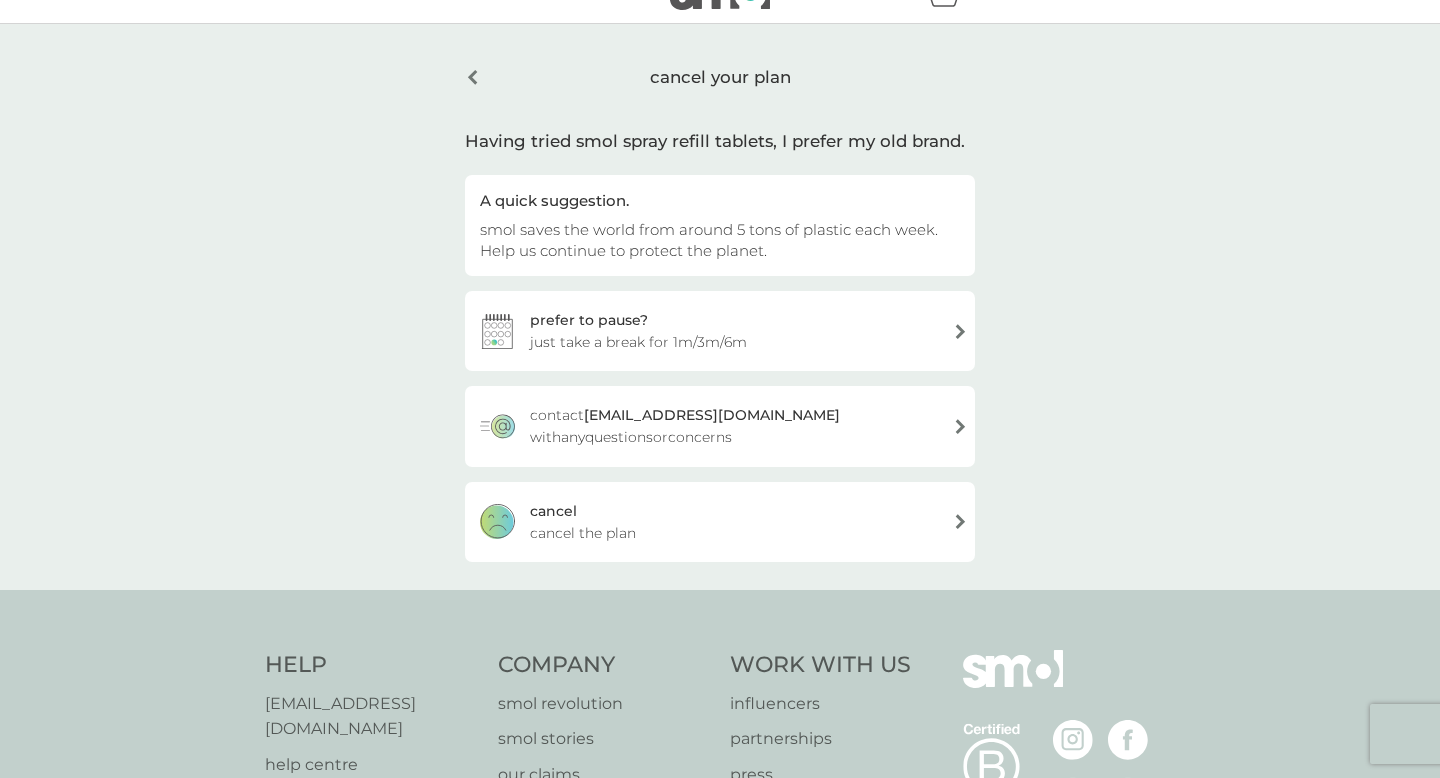 click on "cancel the plan" at bounding box center [583, 533] 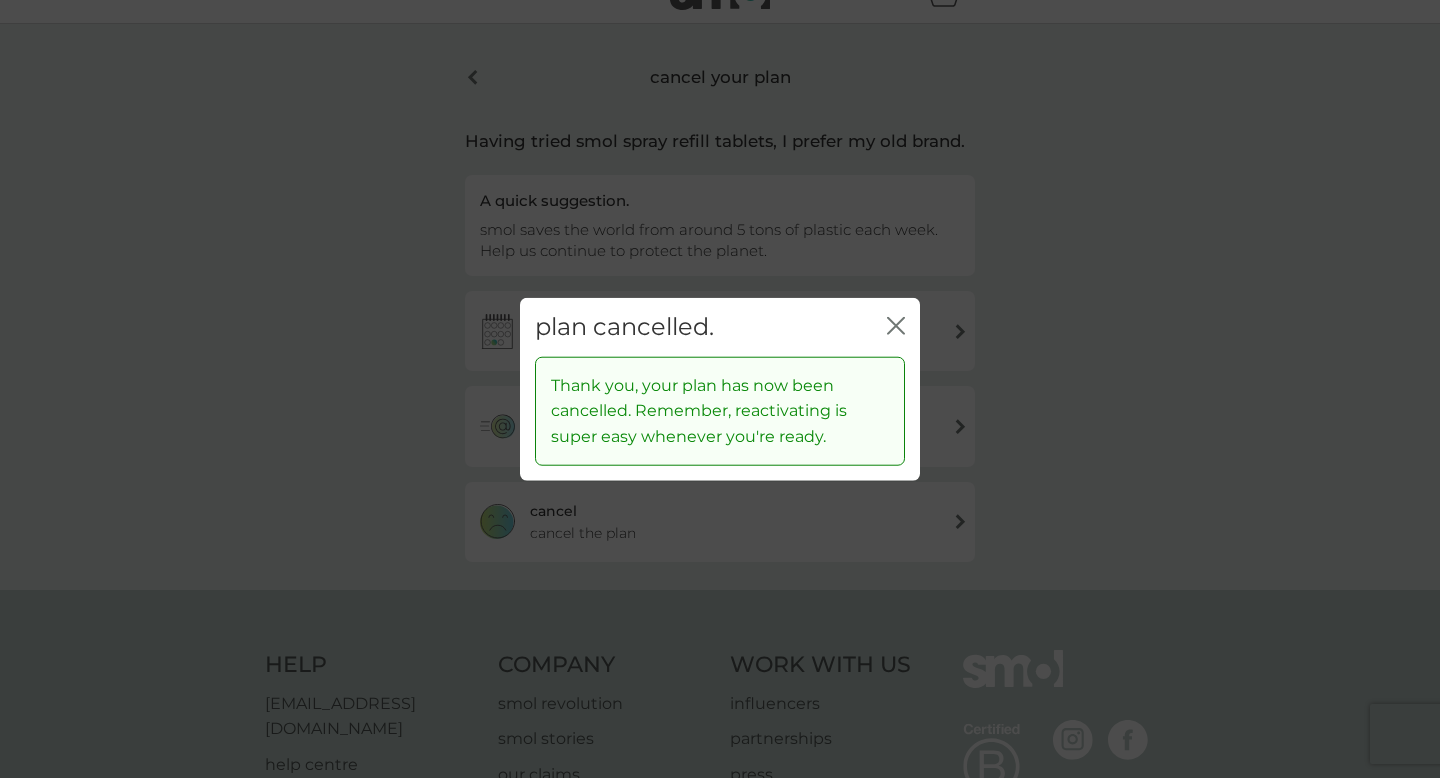 click 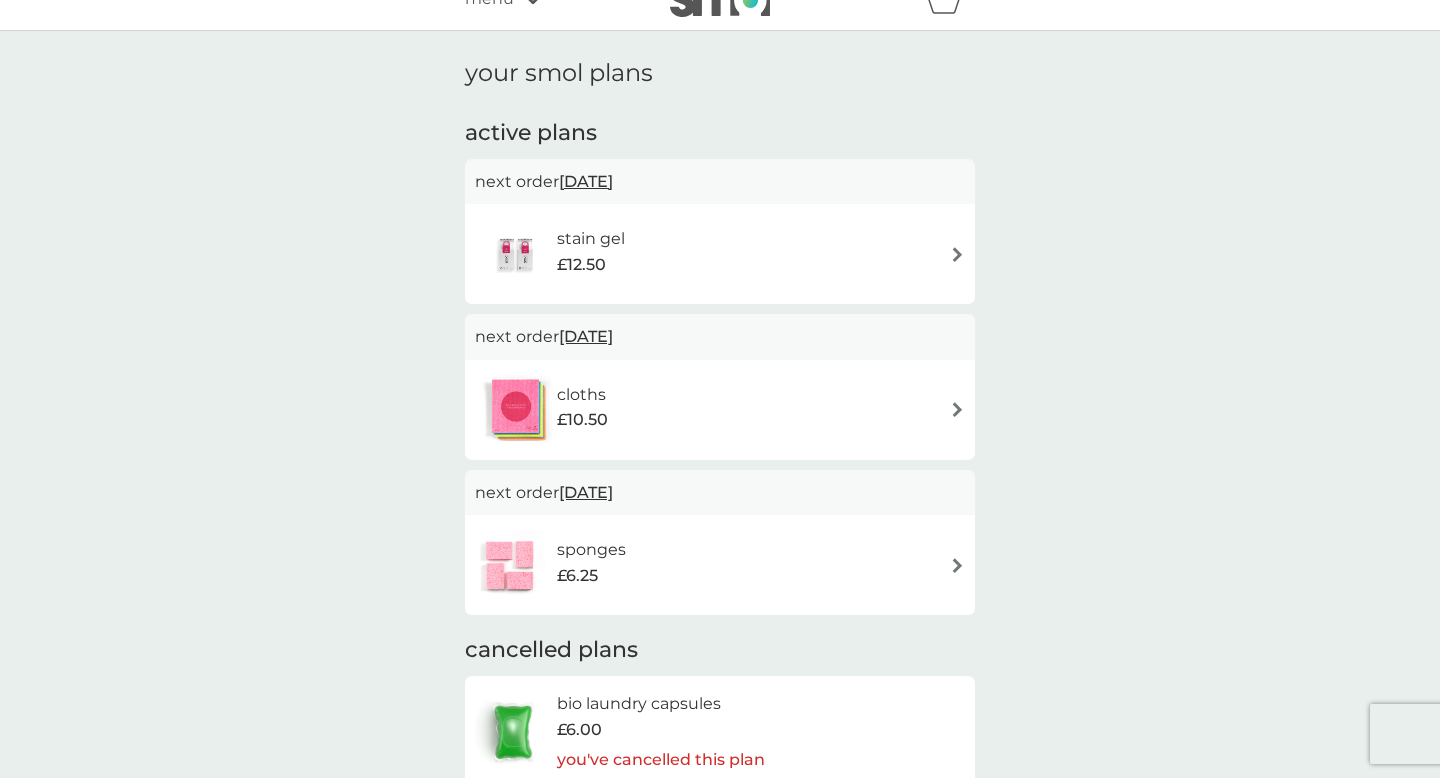 scroll, scrollTop: 37, scrollLeft: 0, axis: vertical 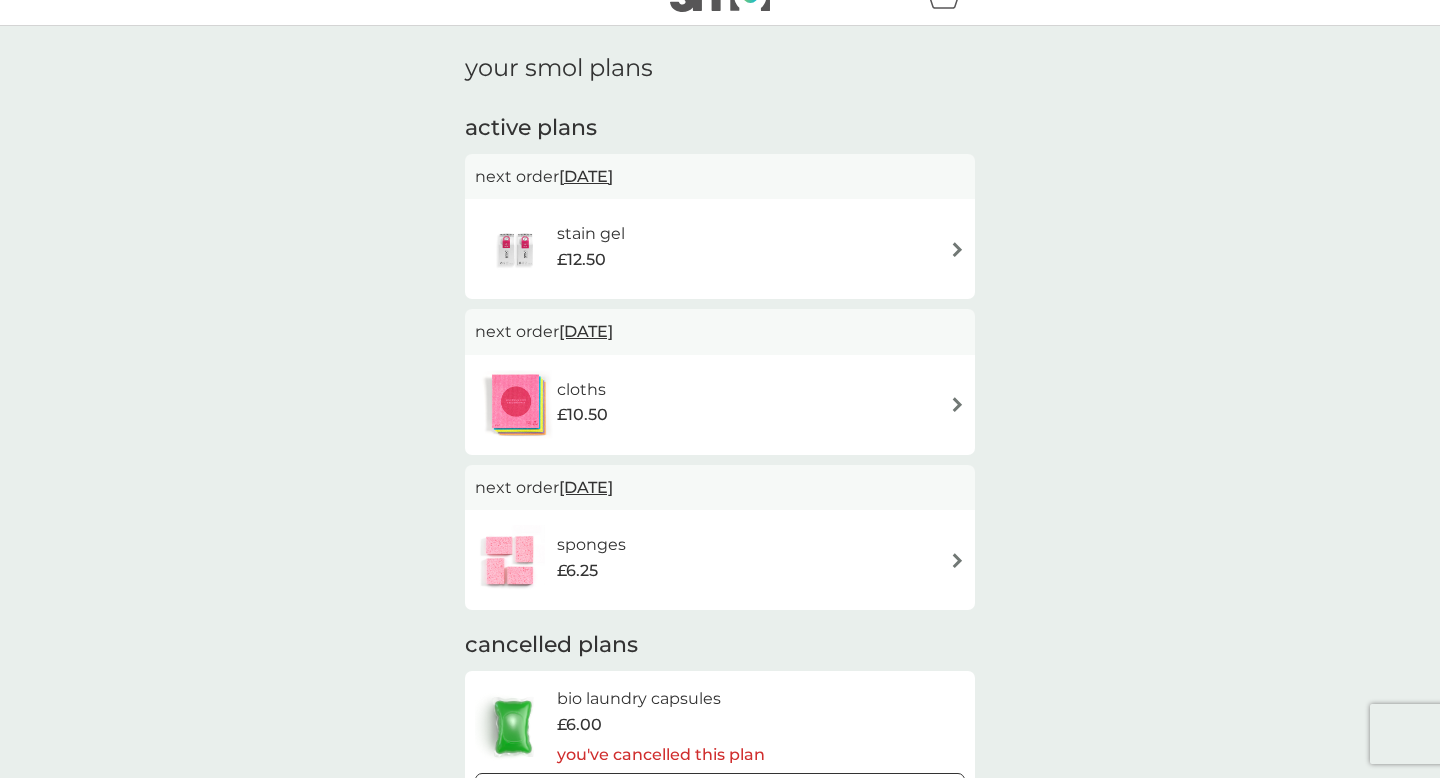 click on "stain gel" at bounding box center [591, 234] 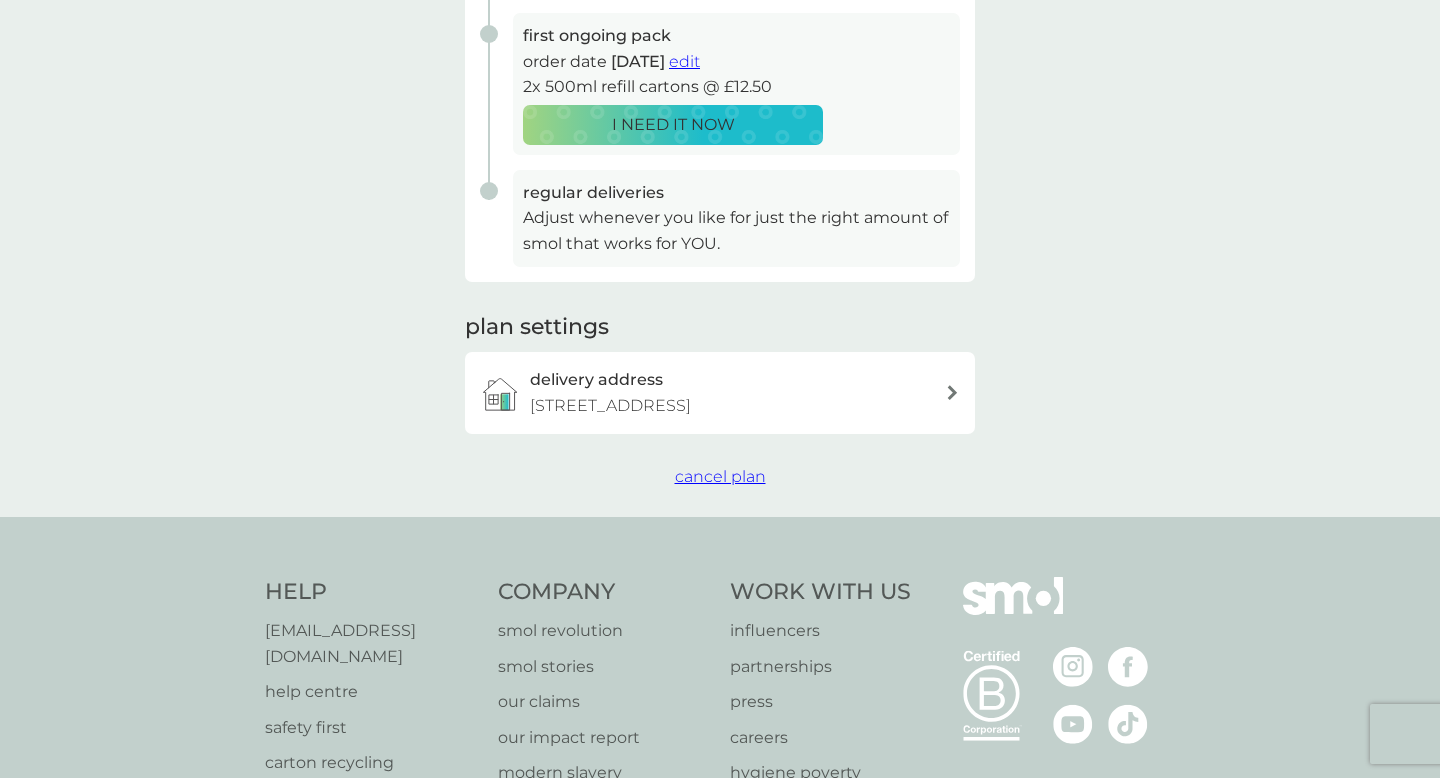 scroll, scrollTop: 423, scrollLeft: 0, axis: vertical 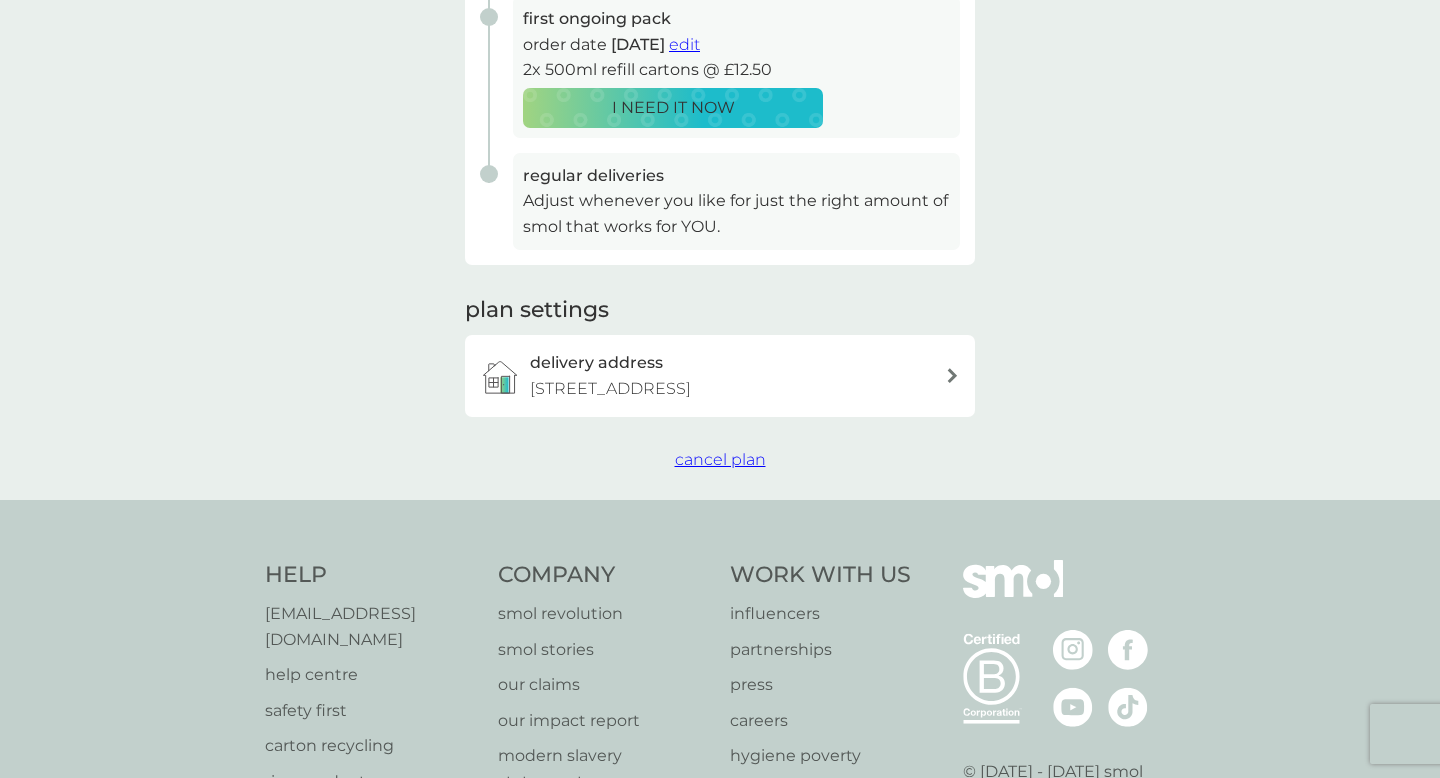 click on "cancel plan" at bounding box center (720, 459) 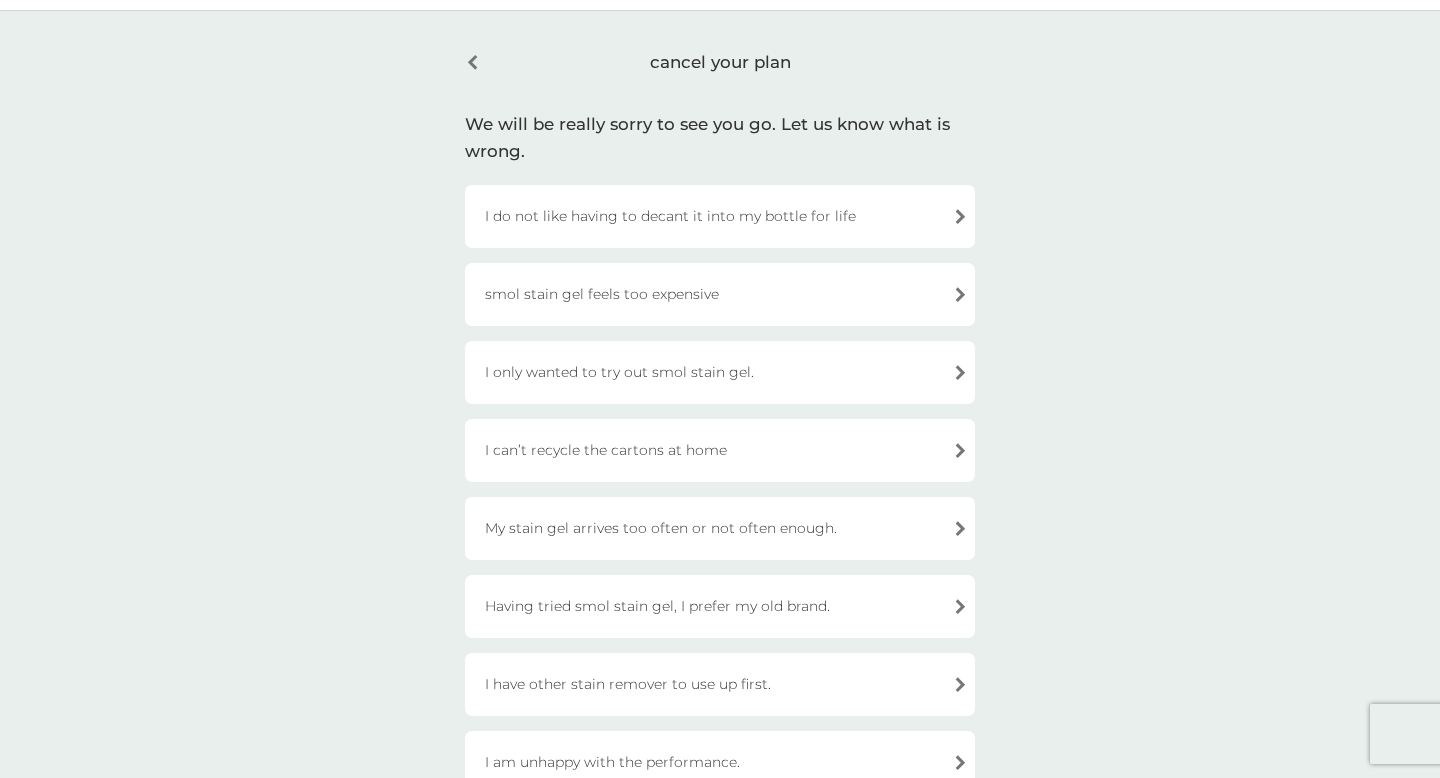 scroll, scrollTop: 50, scrollLeft: 0, axis: vertical 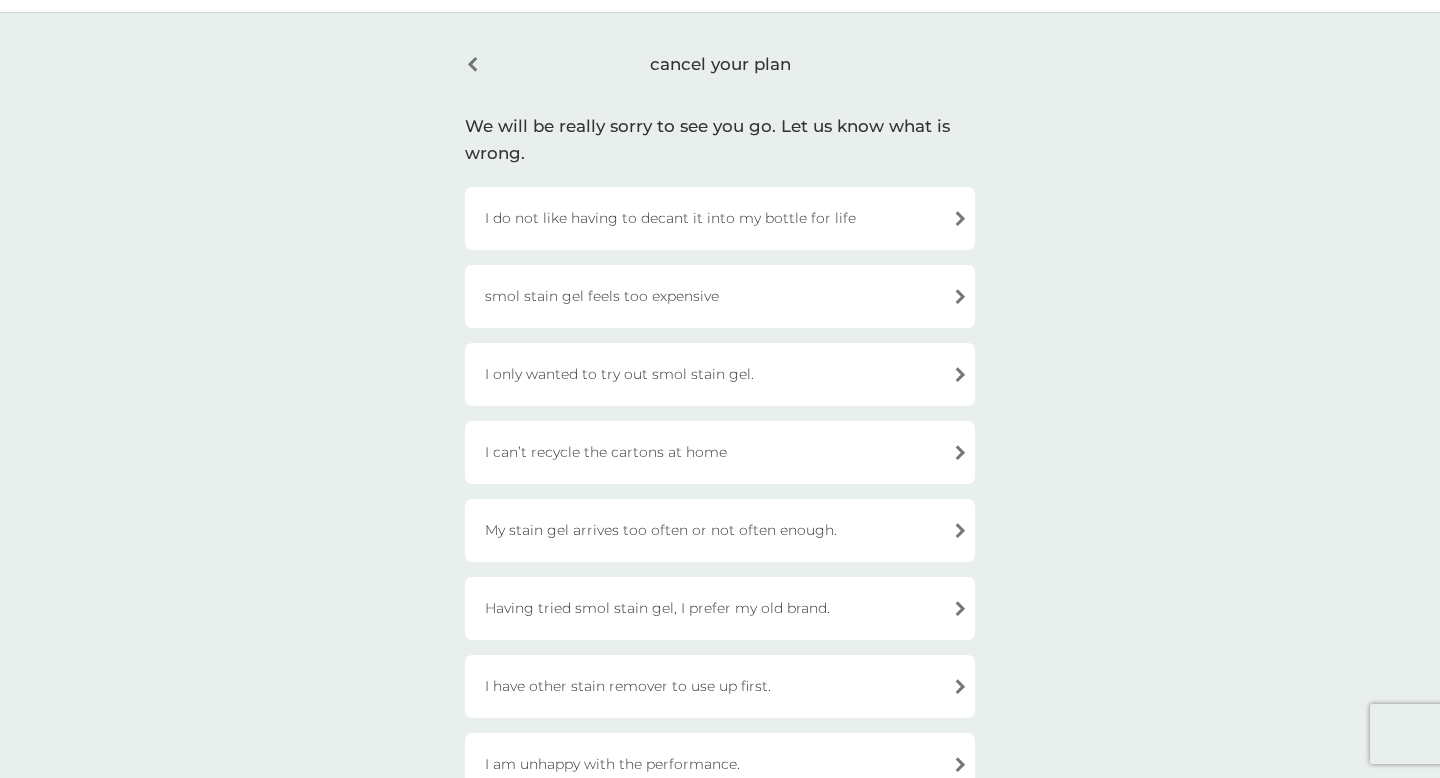 click on "I only wanted to try out smol stain gel." at bounding box center (720, 374) 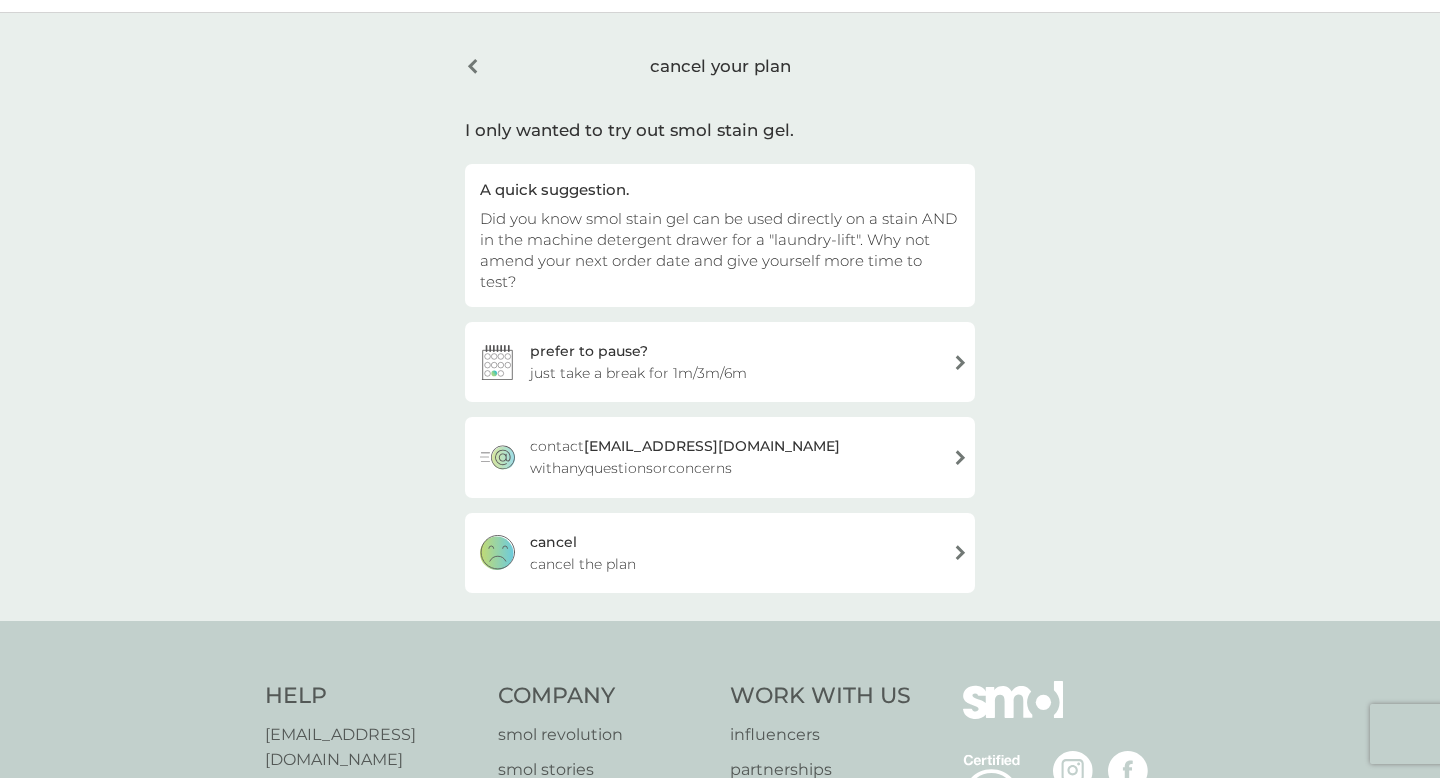 click on "cancel the plan" at bounding box center (583, 564) 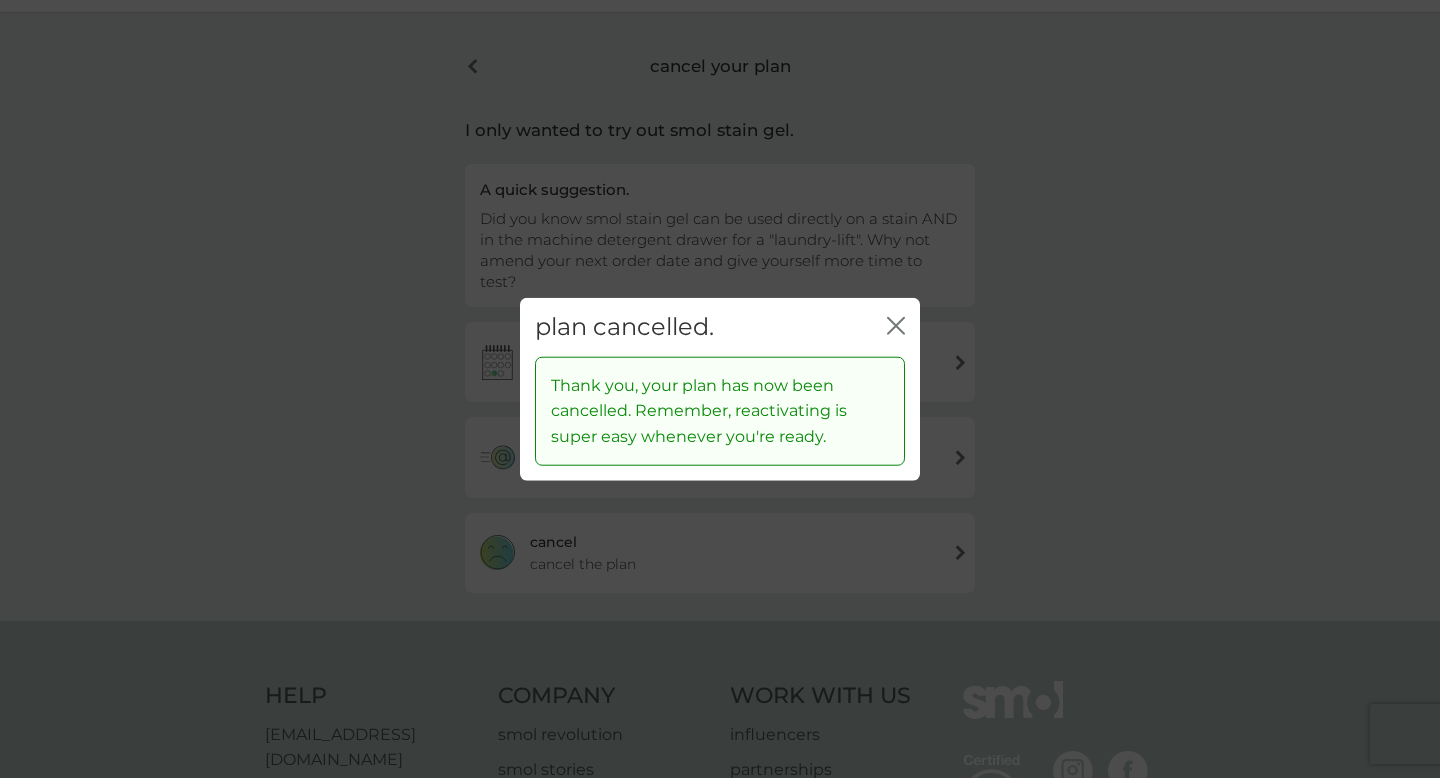 click on "close" 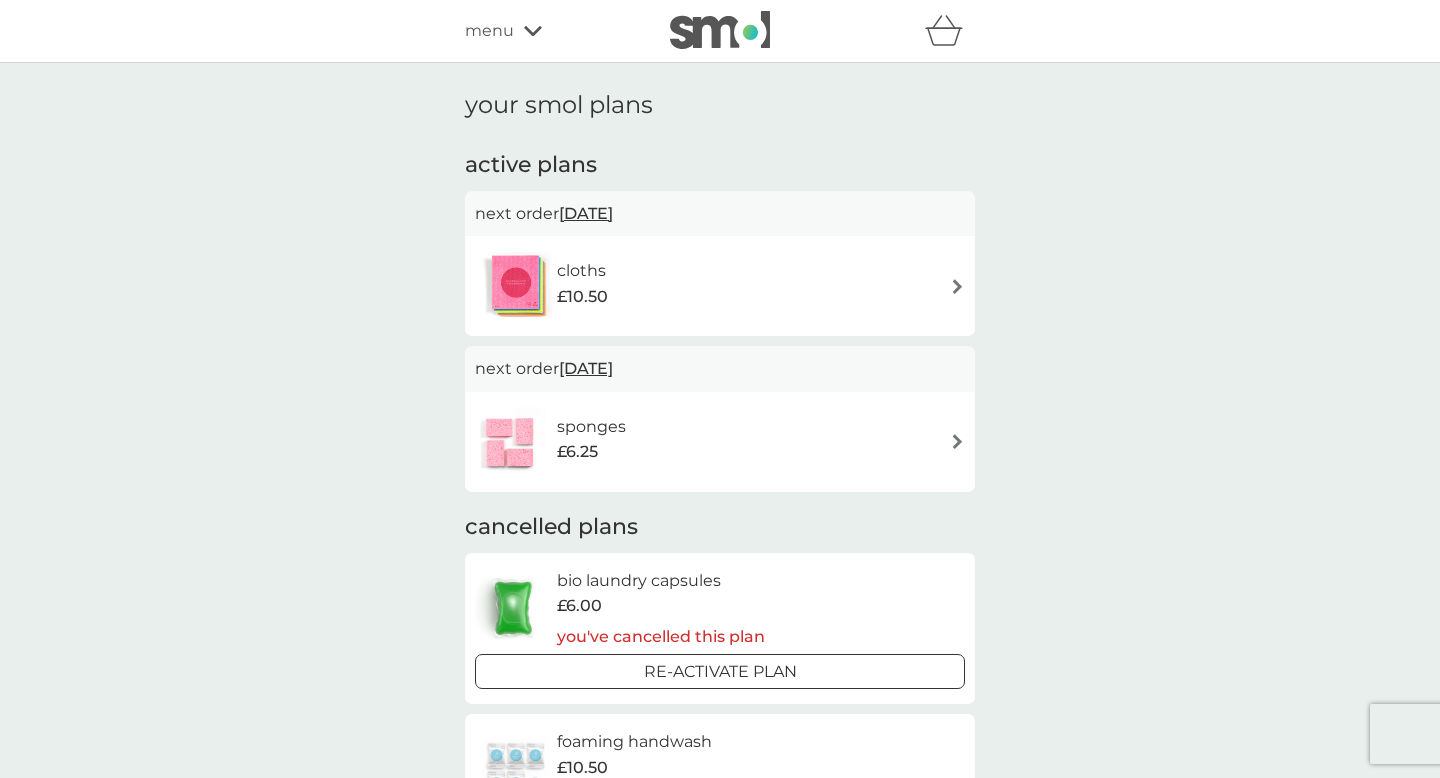 scroll, scrollTop: 23, scrollLeft: 0, axis: vertical 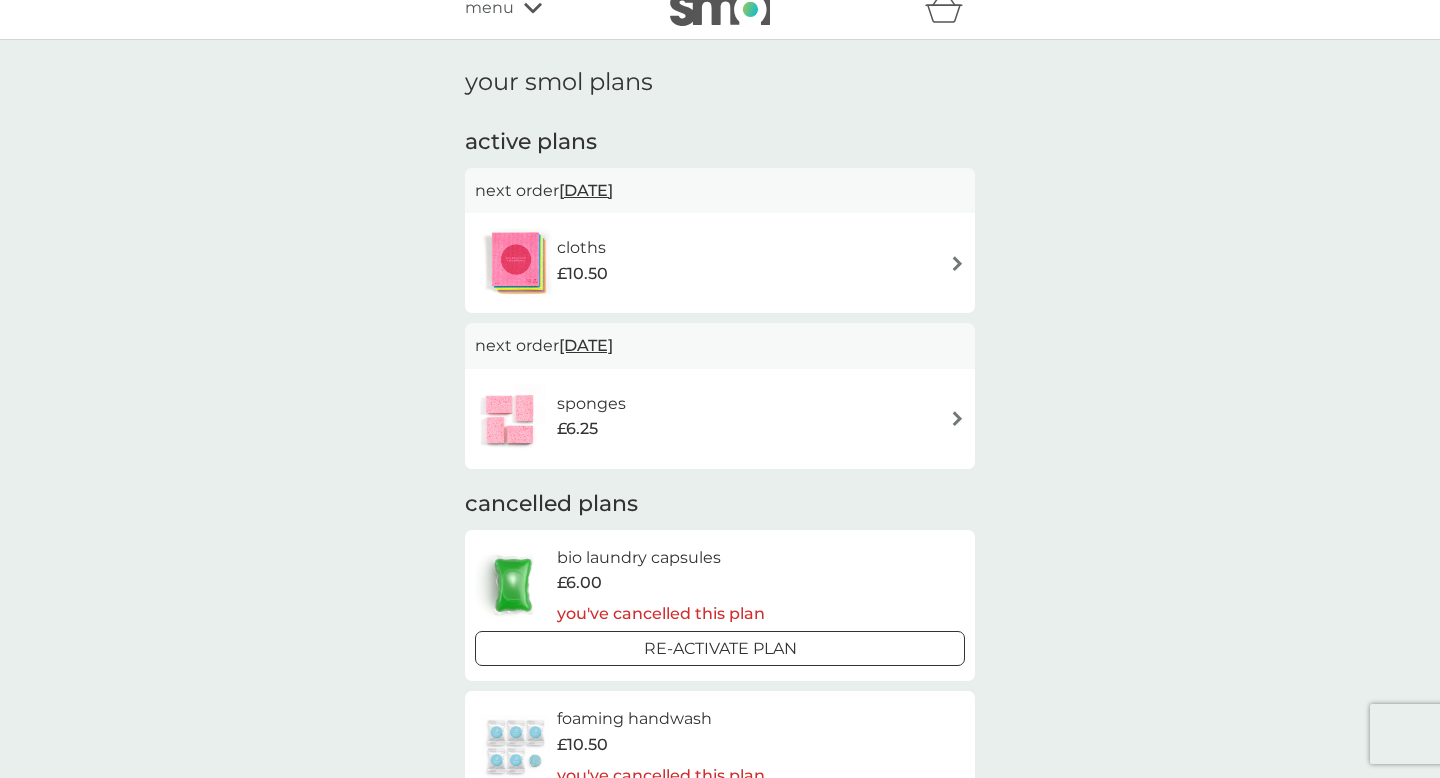 click on "[DATE]" at bounding box center (586, 190) 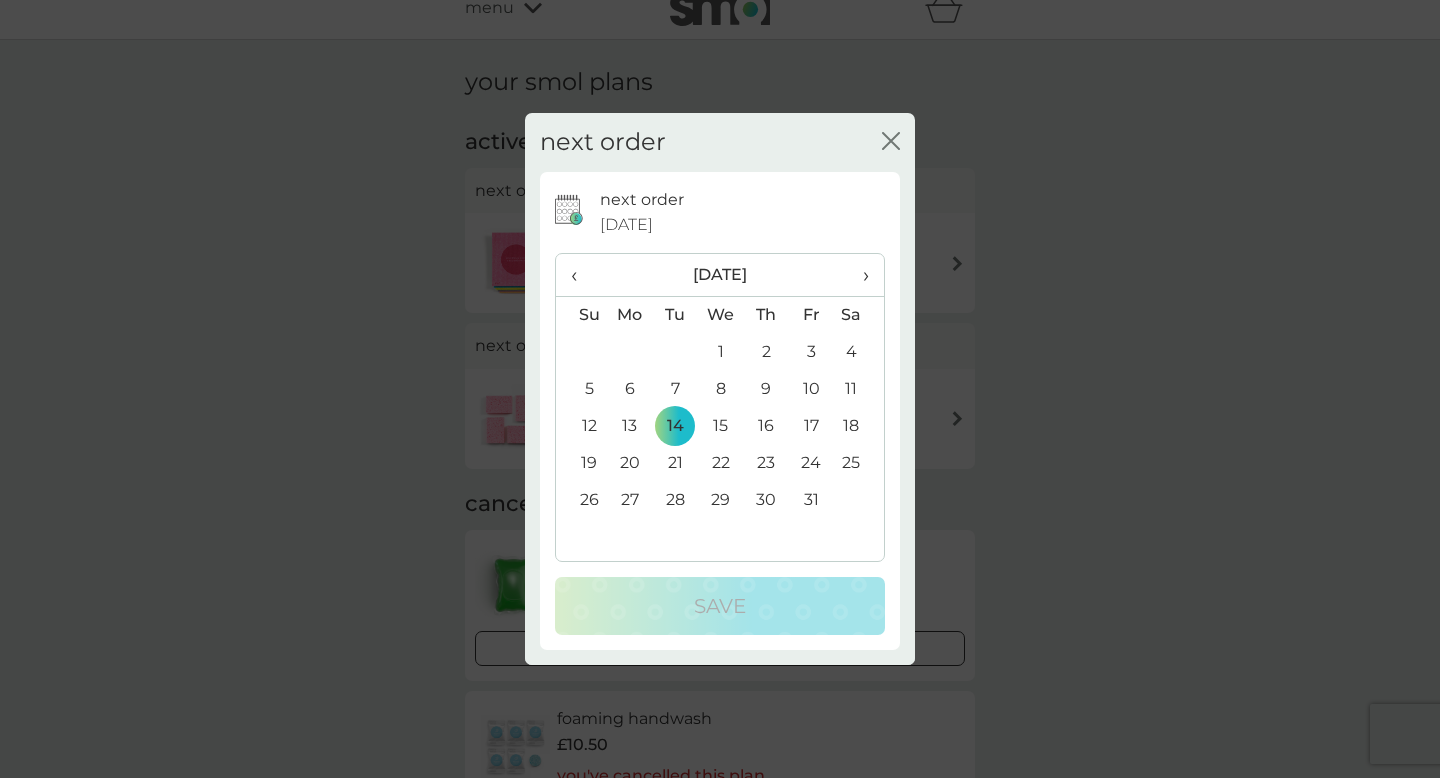 click 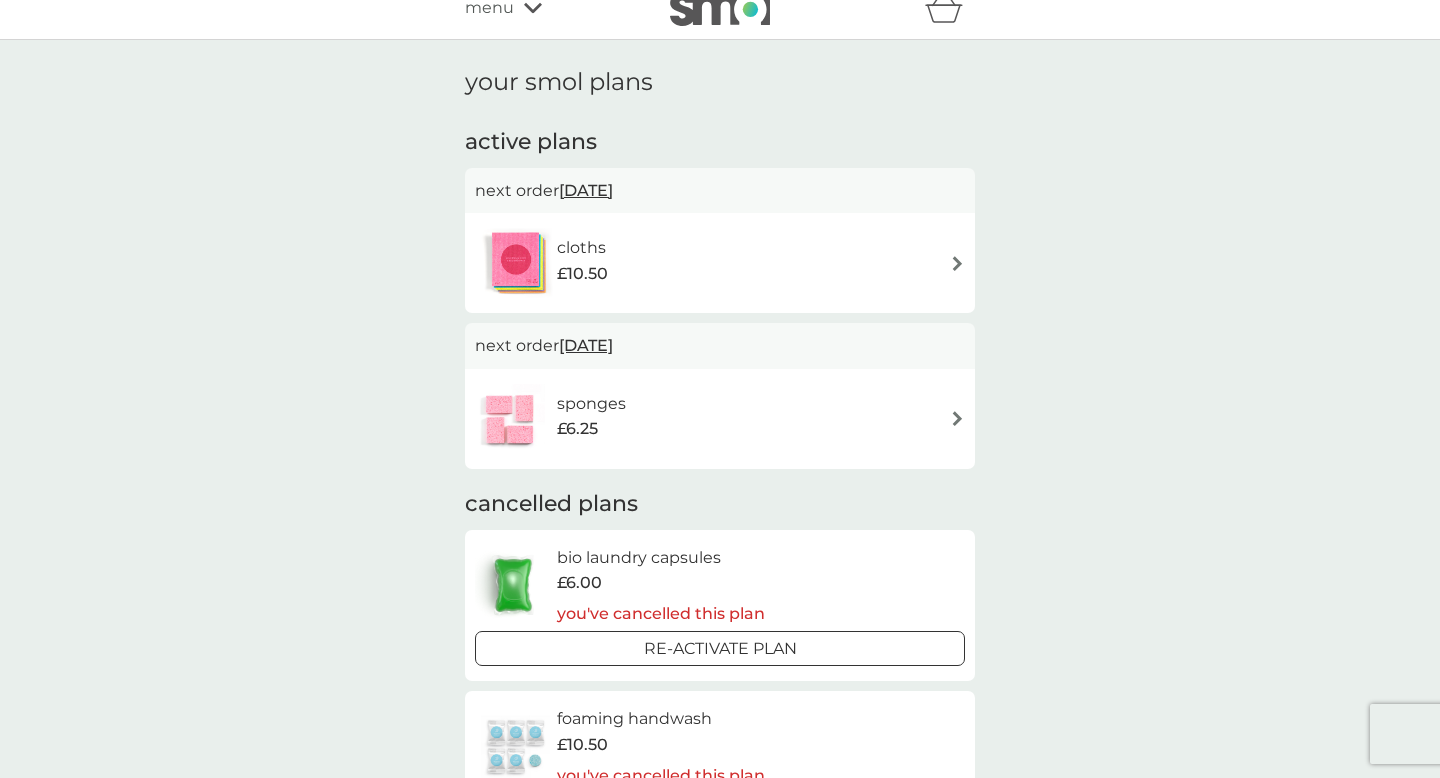 click on "cloths £10.50" at bounding box center [720, 263] 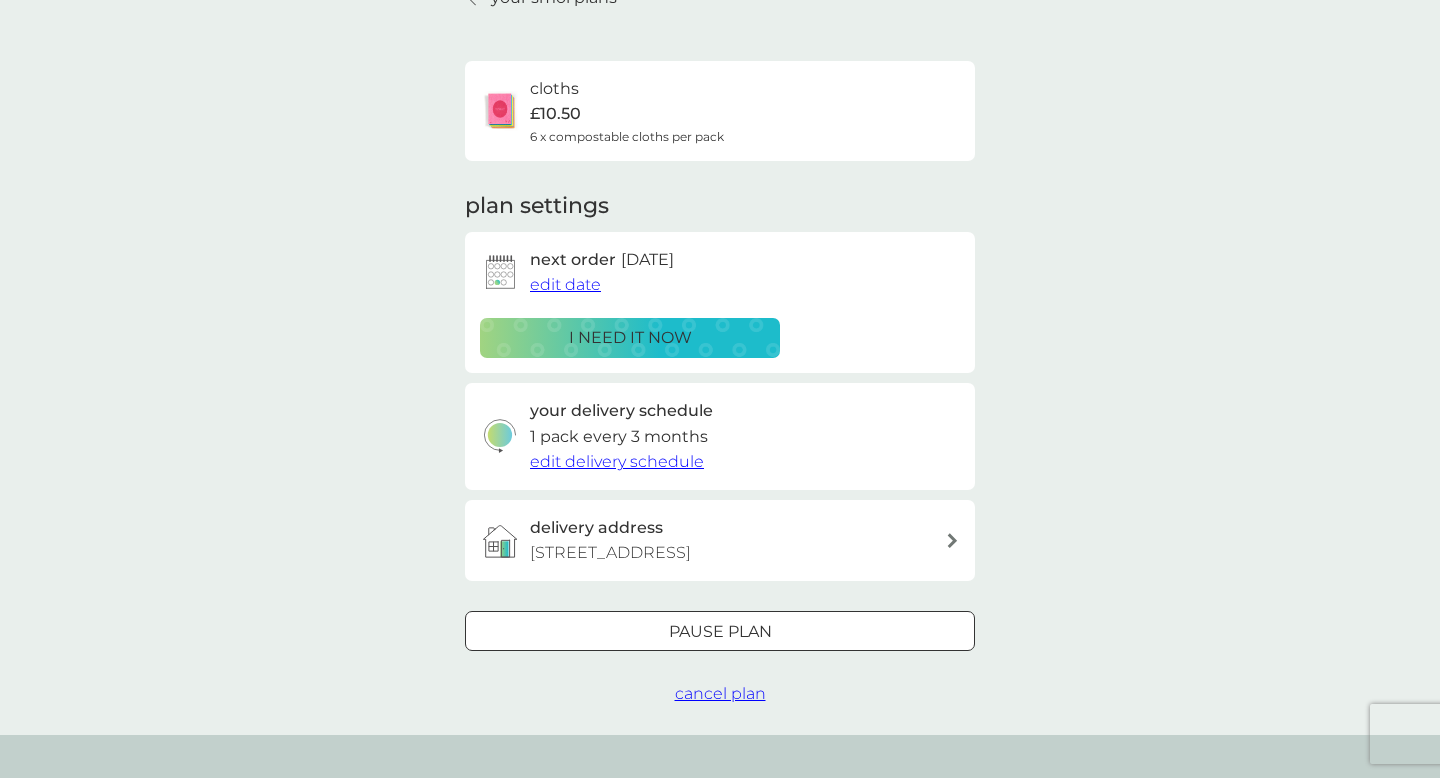 scroll, scrollTop: 113, scrollLeft: 0, axis: vertical 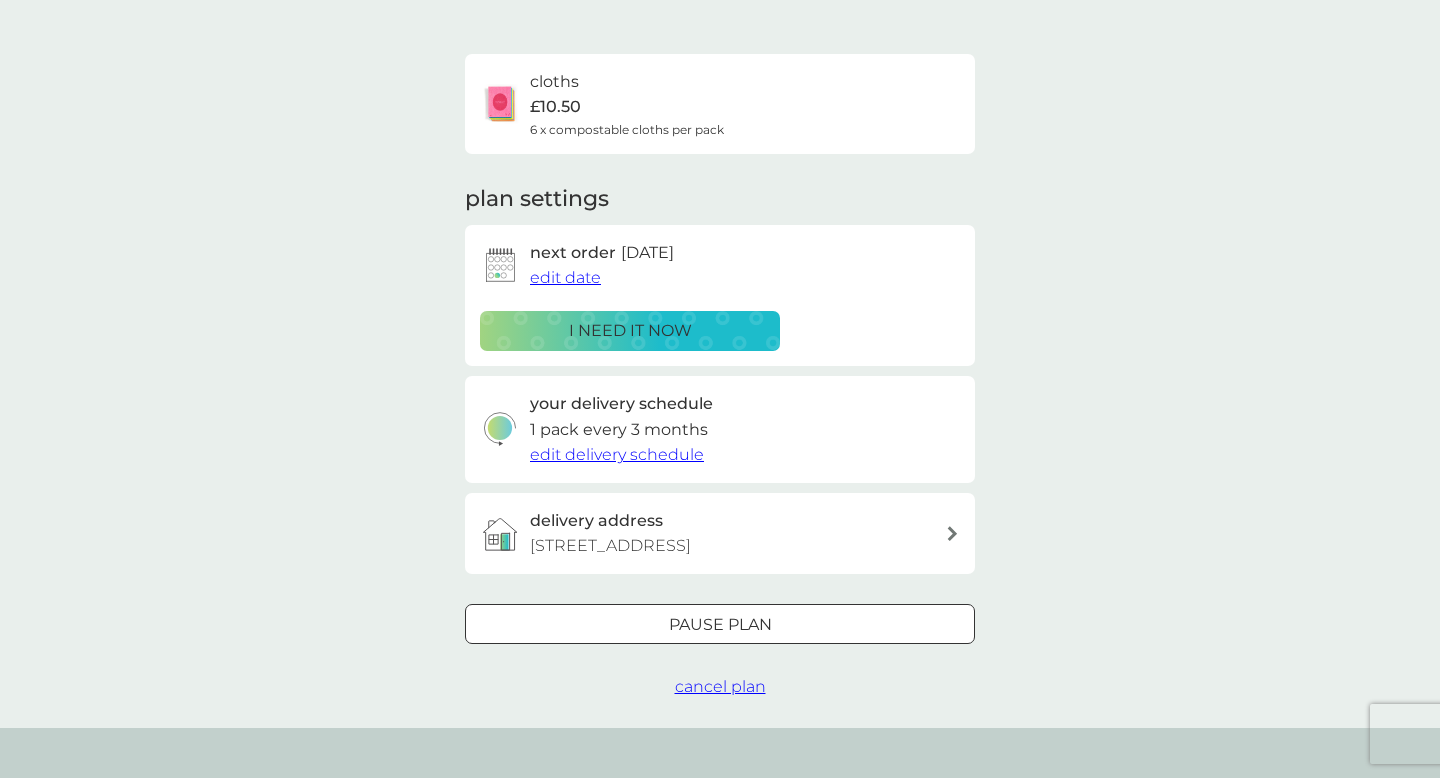 click on "cancel plan" at bounding box center [720, 686] 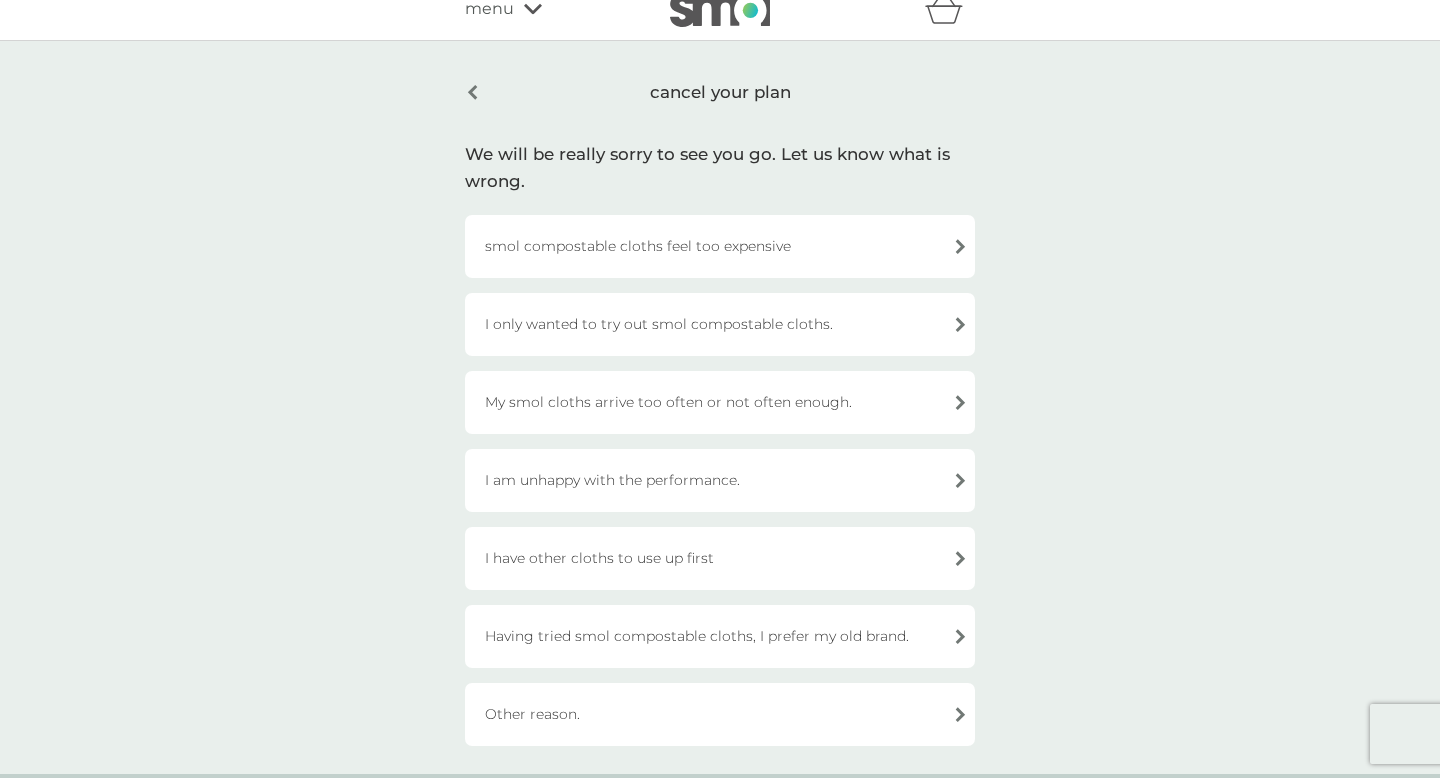 scroll, scrollTop: 20, scrollLeft: 0, axis: vertical 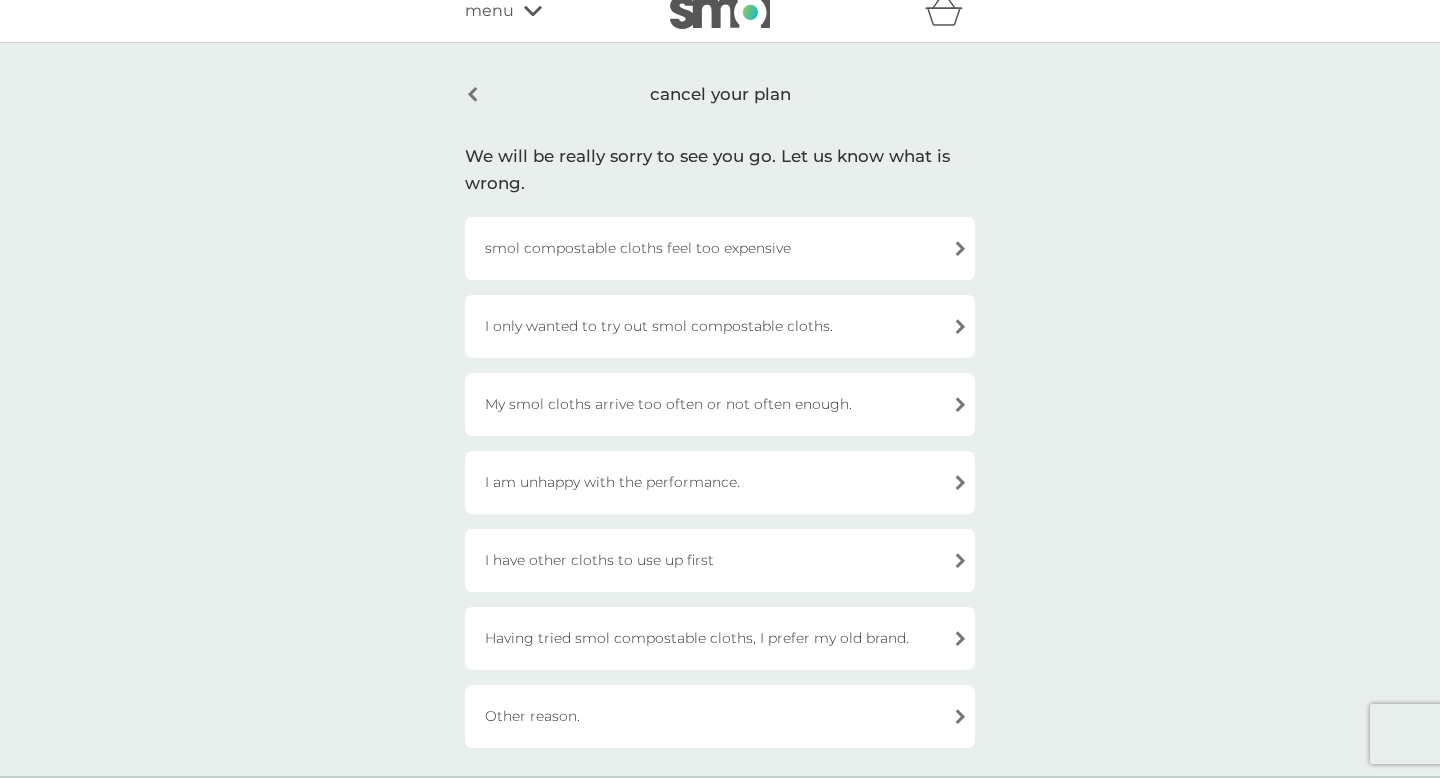 click on "cancel your plan" at bounding box center [720, 94] 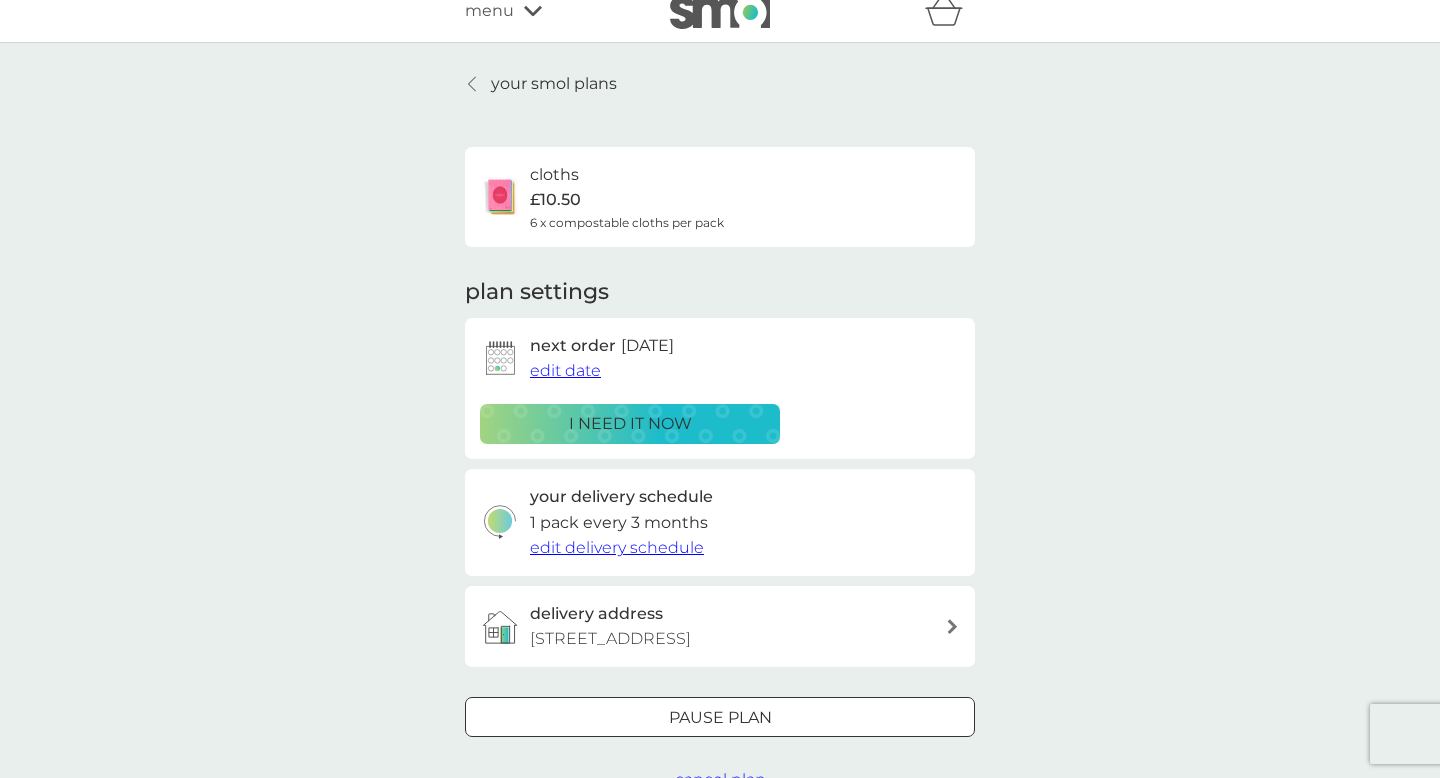 scroll, scrollTop: 113, scrollLeft: 0, axis: vertical 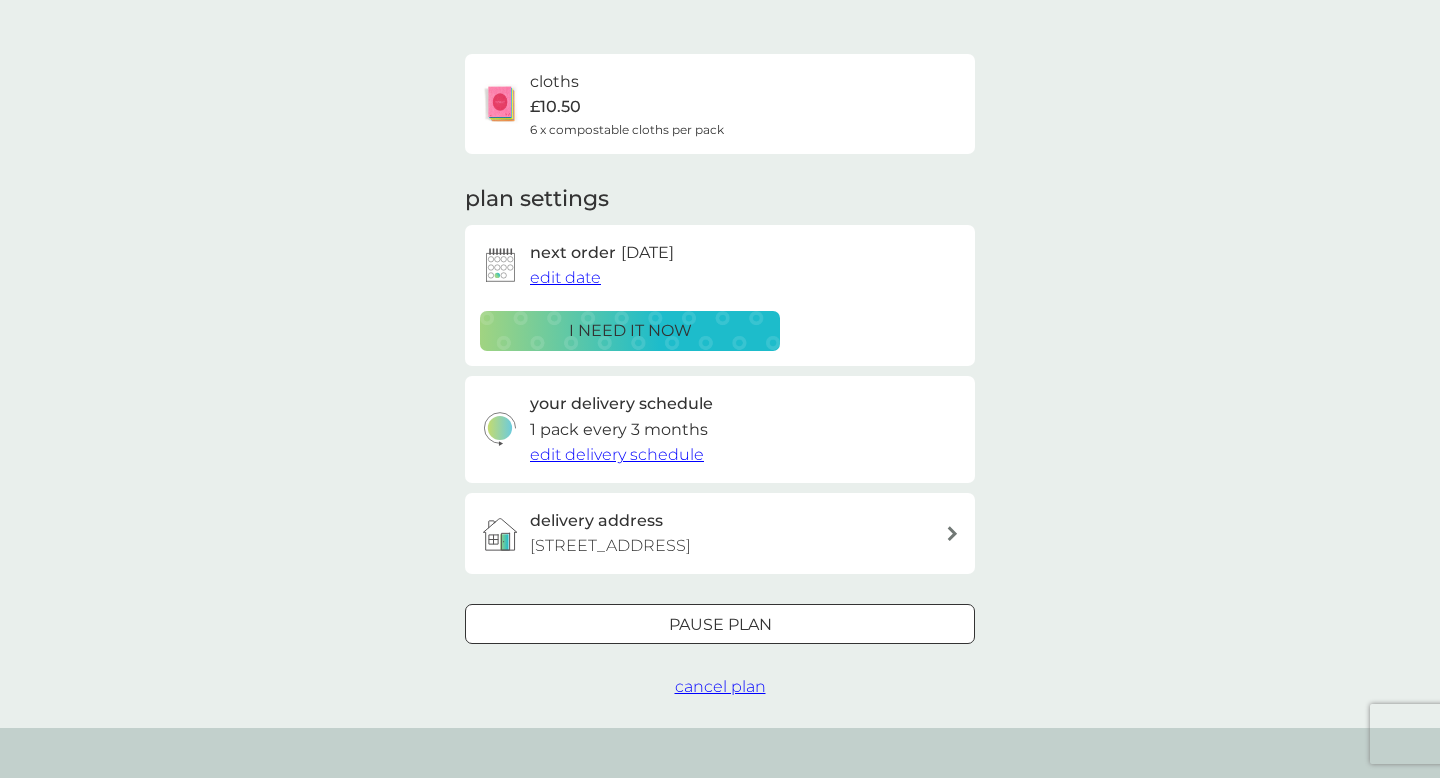 click at bounding box center [500, 104] 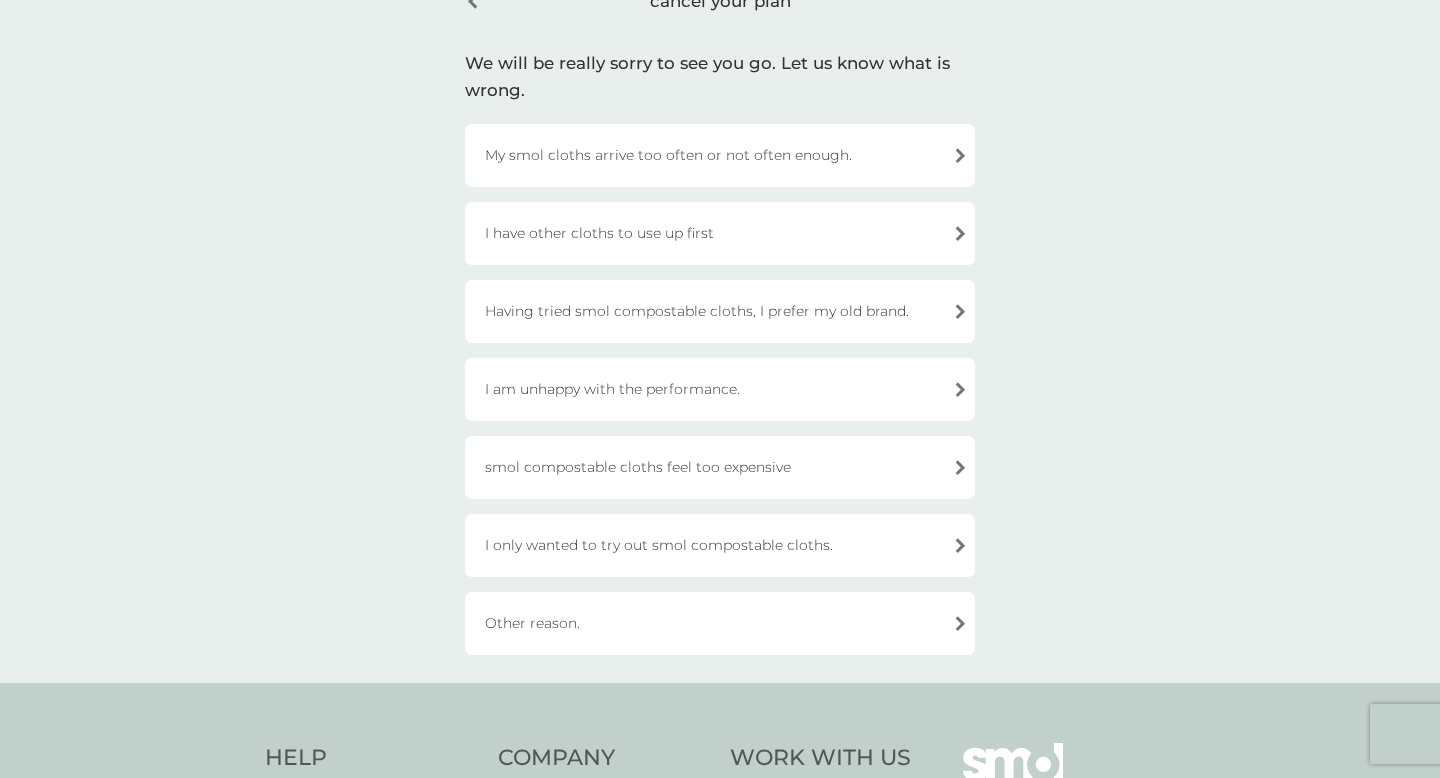 scroll, scrollTop: 0, scrollLeft: 0, axis: both 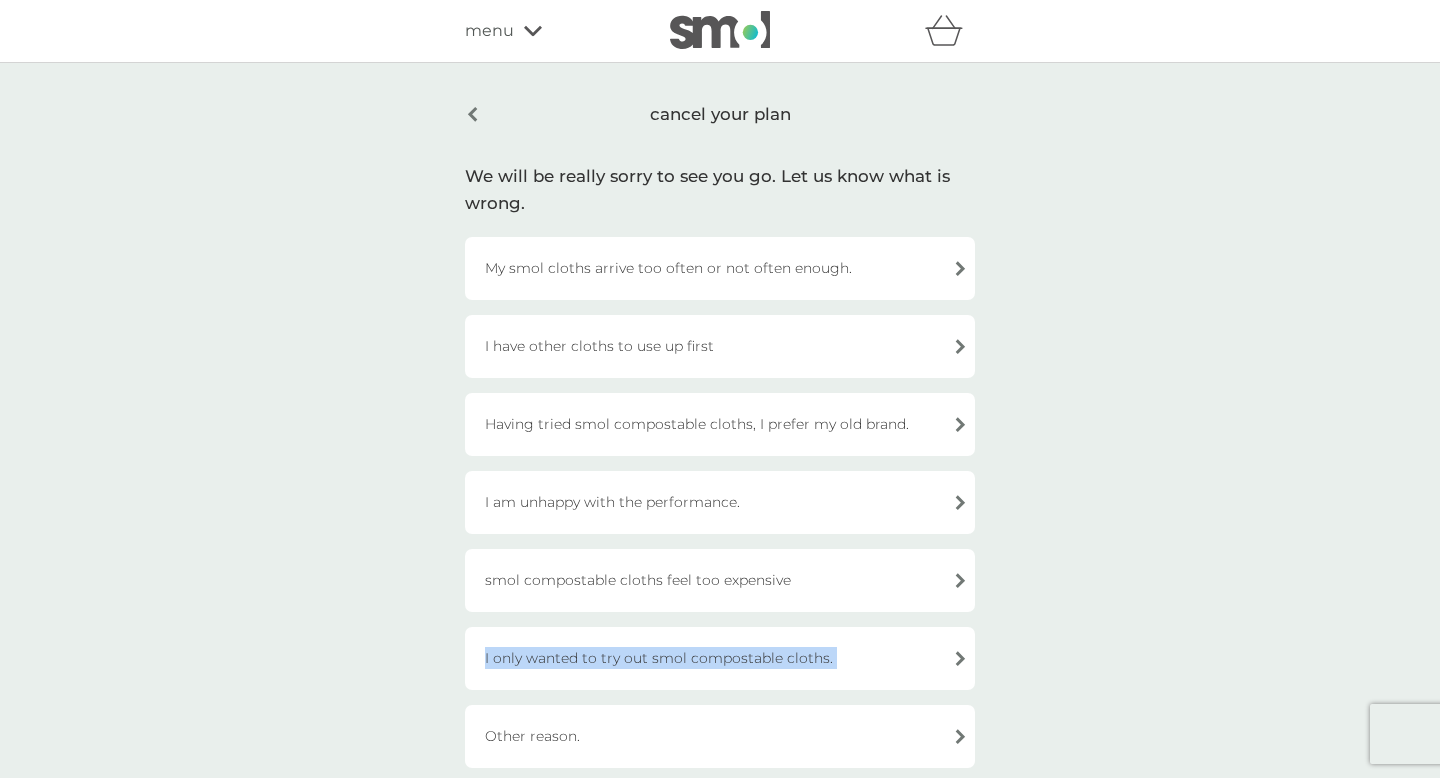 drag, startPoint x: 697, startPoint y: 716, endPoint x: 697, endPoint y: 617, distance: 99 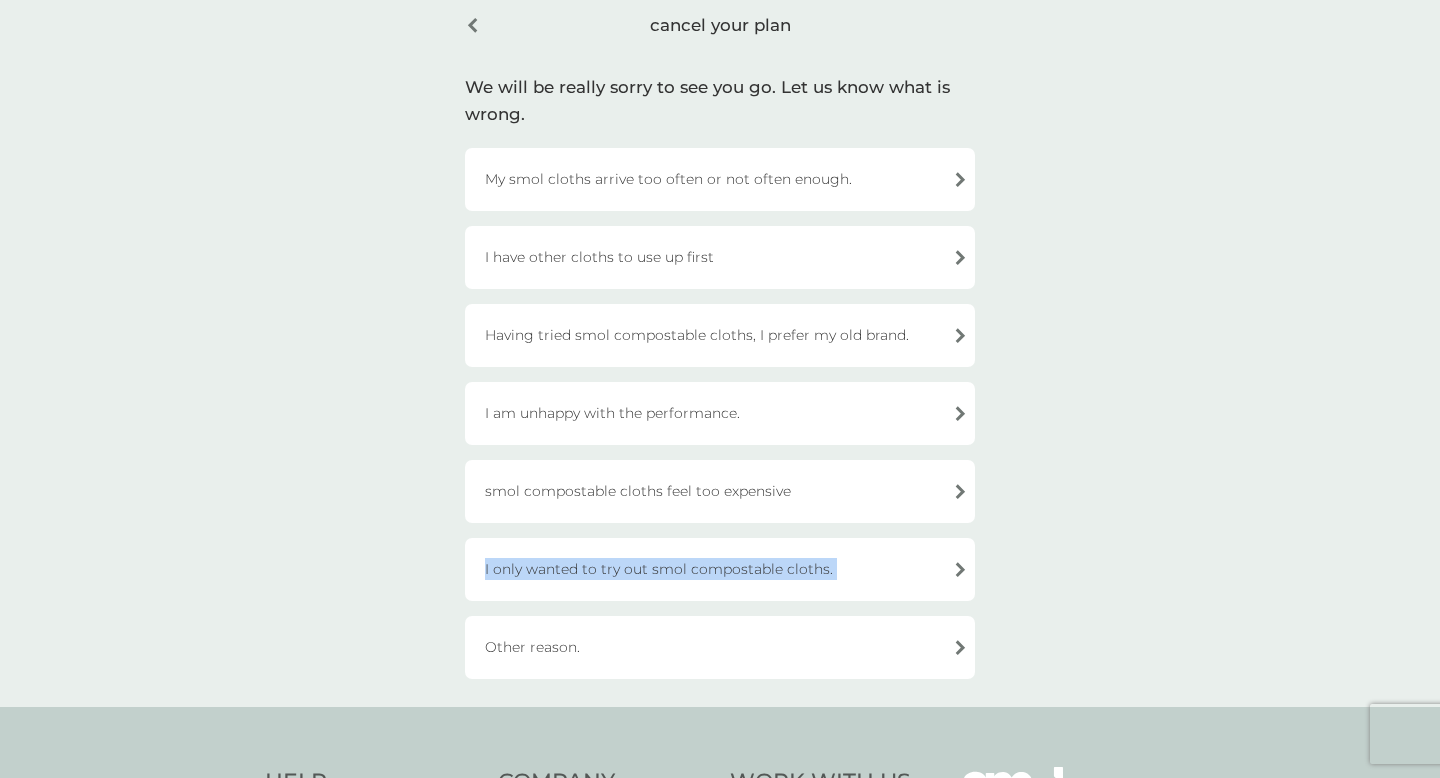 scroll, scrollTop: 90, scrollLeft: 0, axis: vertical 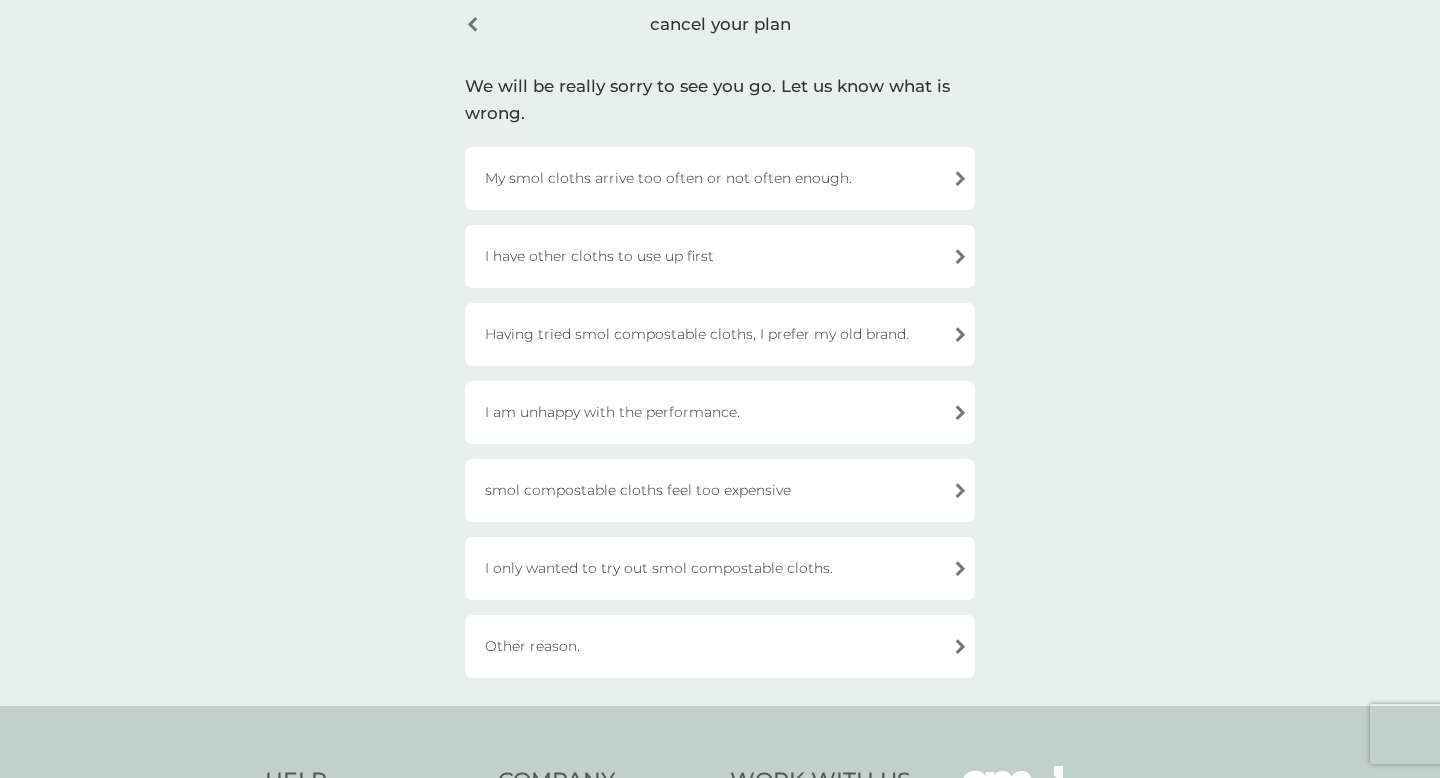 click on "smol compostable cloths feel too expensive" at bounding box center (720, 490) 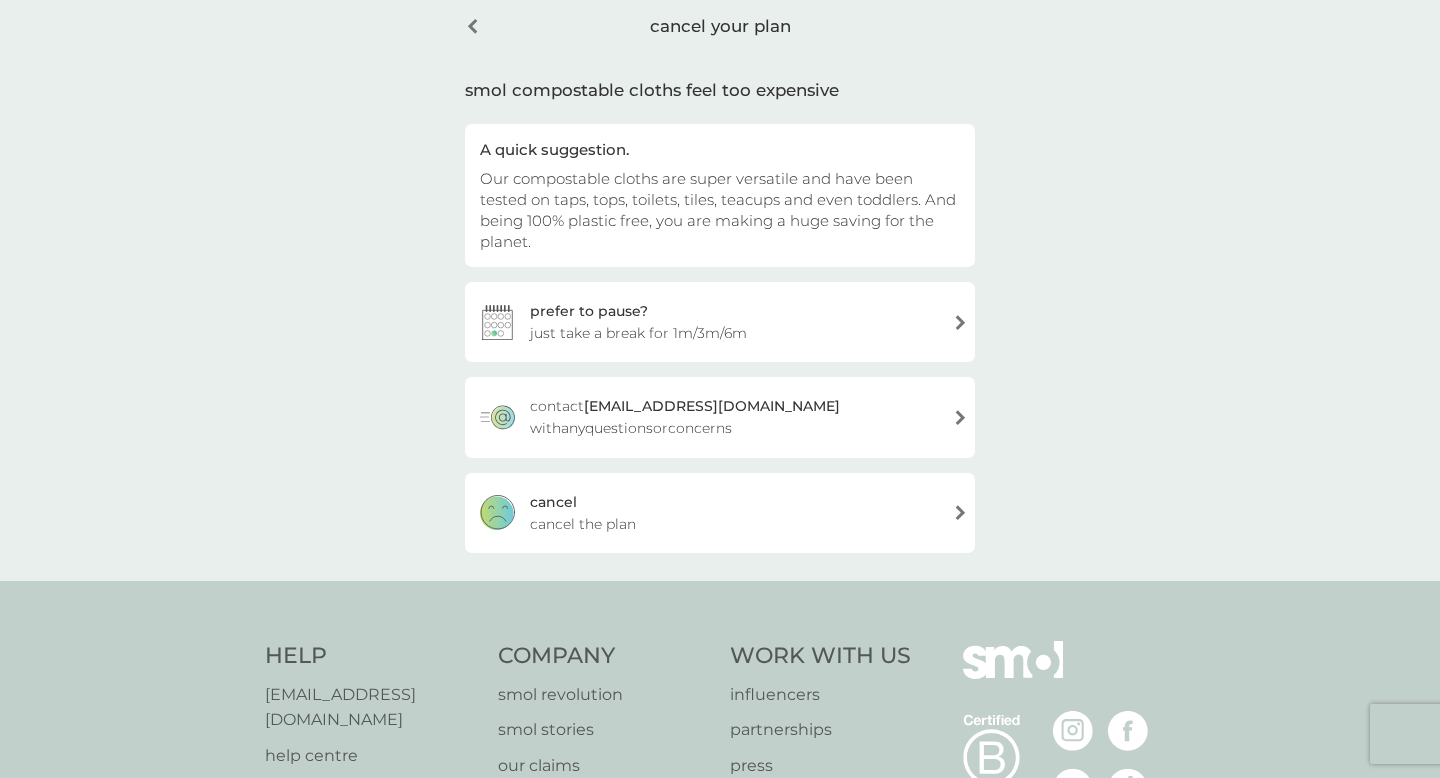 click on "cancel the plan" at bounding box center [583, 524] 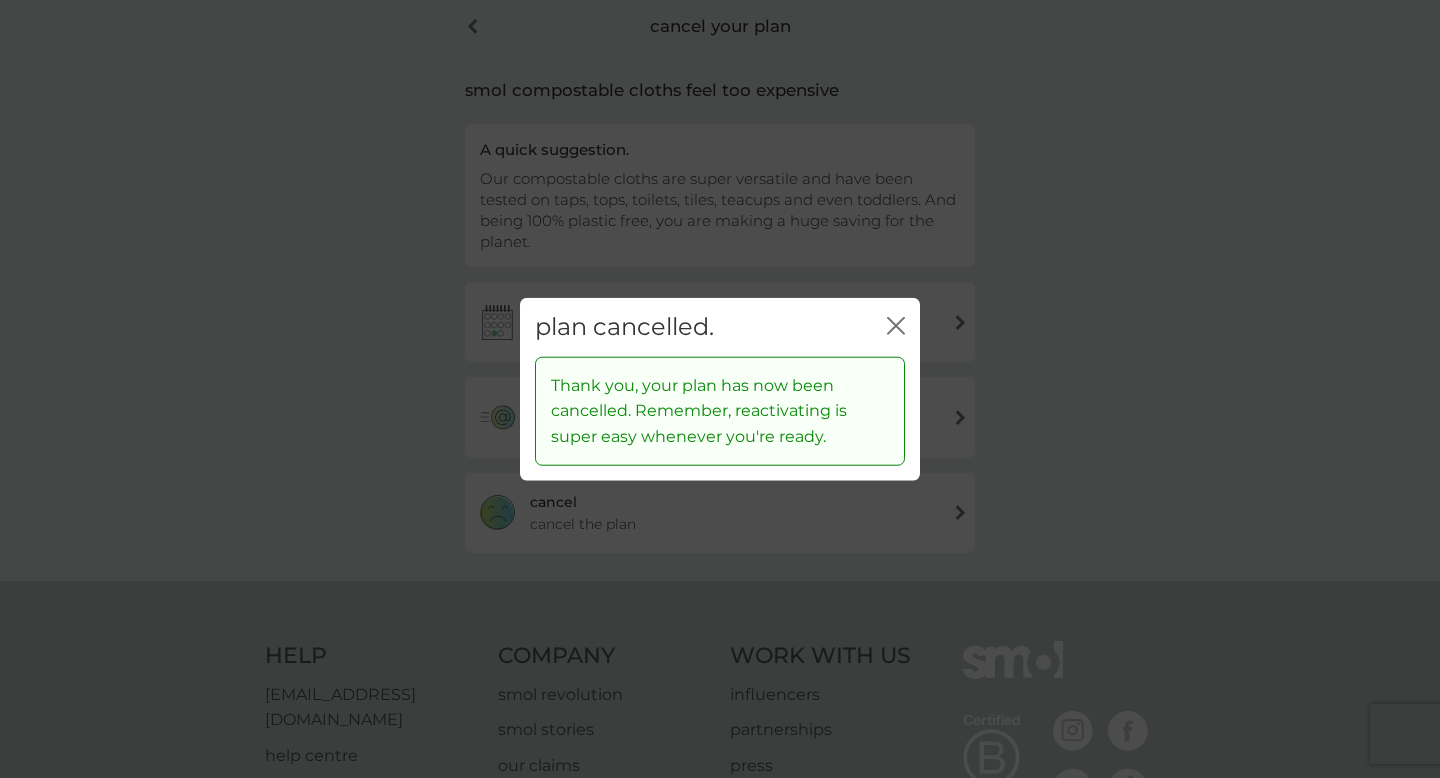 click on "close" 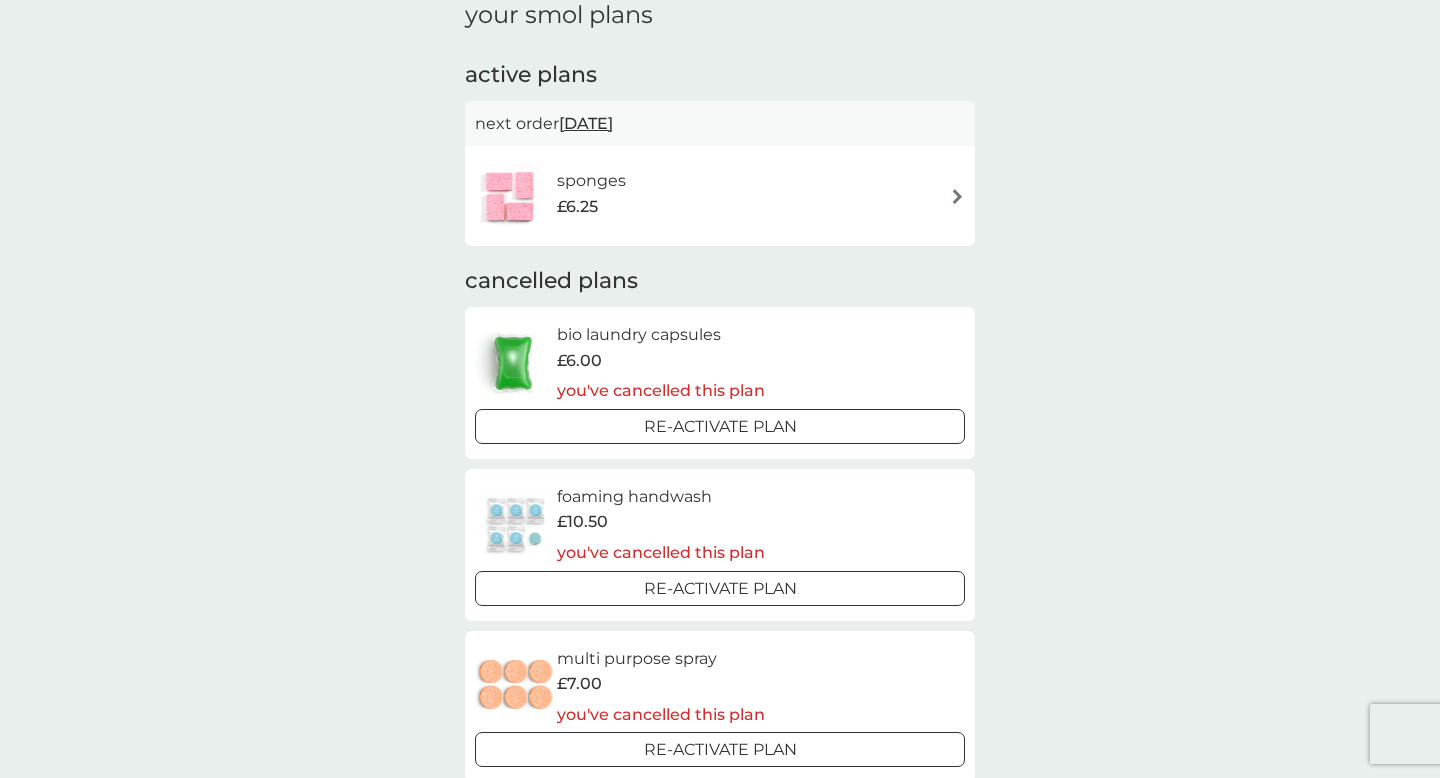 scroll, scrollTop: 0, scrollLeft: 0, axis: both 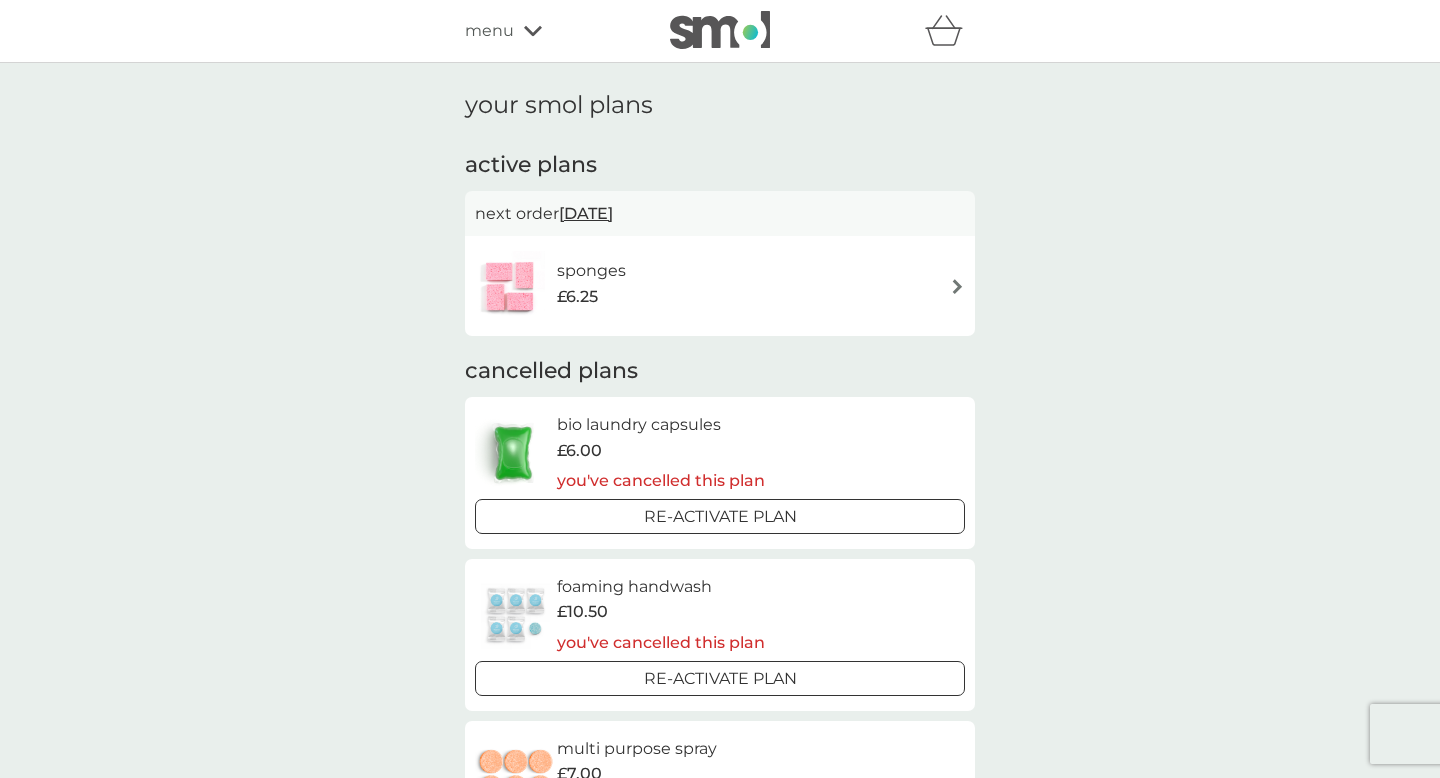 click on "sponges" at bounding box center [591, 271] 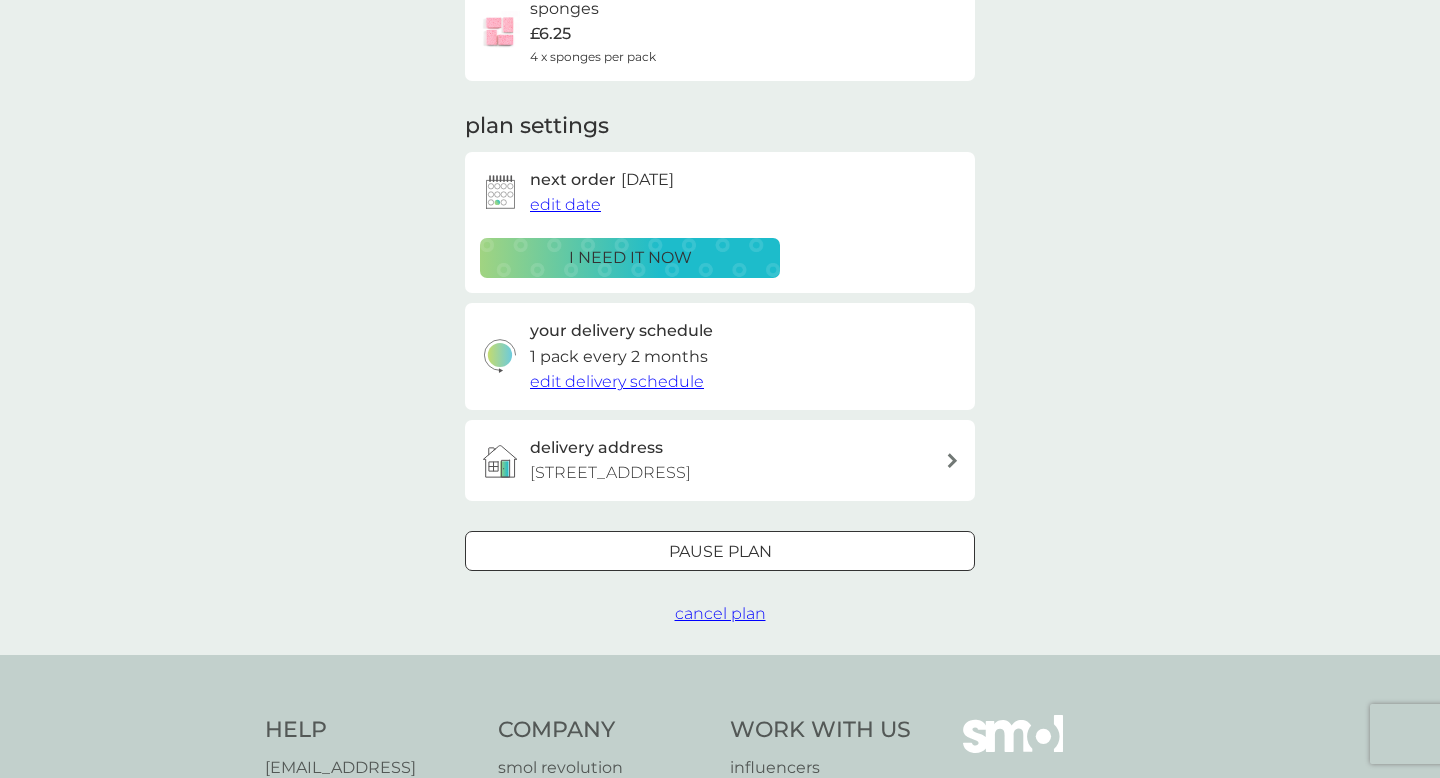 scroll, scrollTop: 198, scrollLeft: 0, axis: vertical 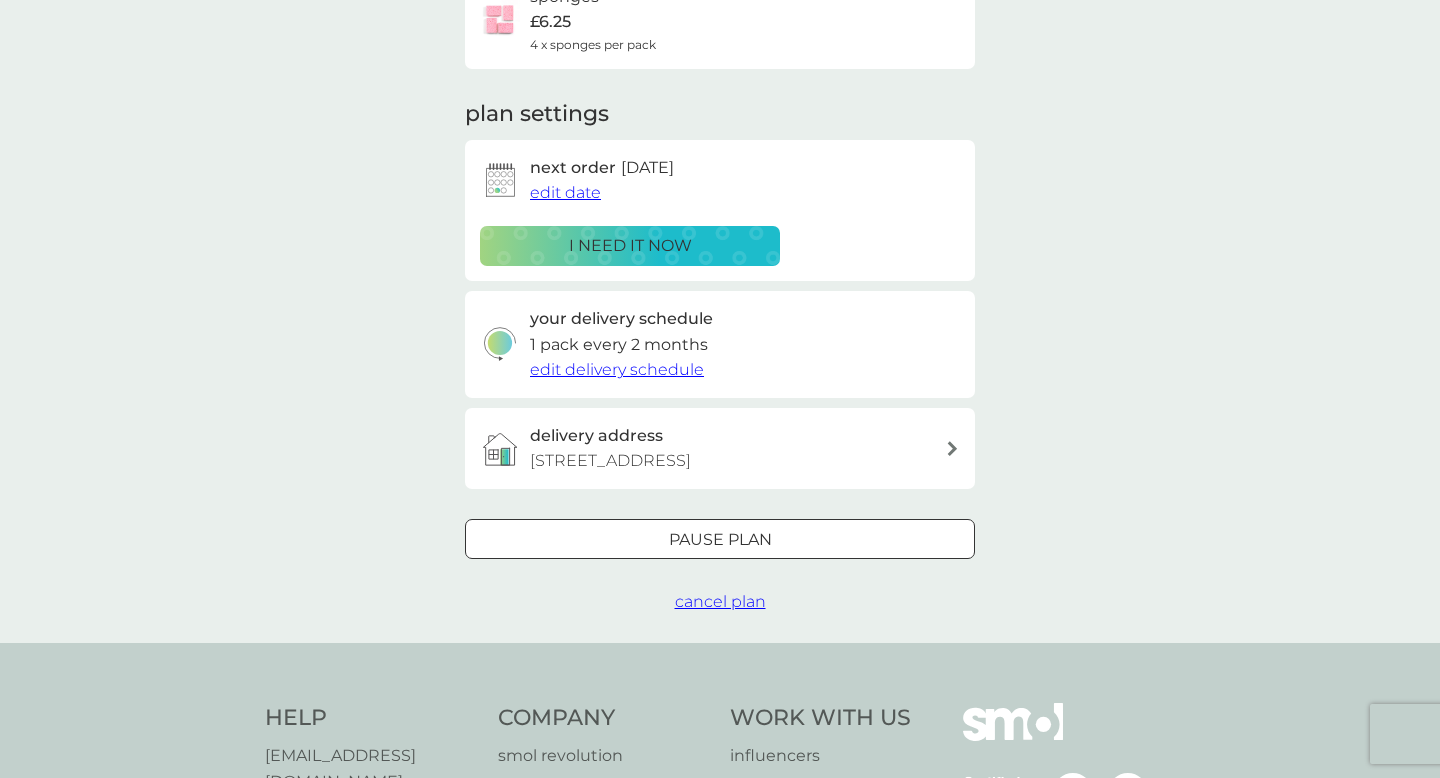 click on "cancel plan" at bounding box center (720, 601) 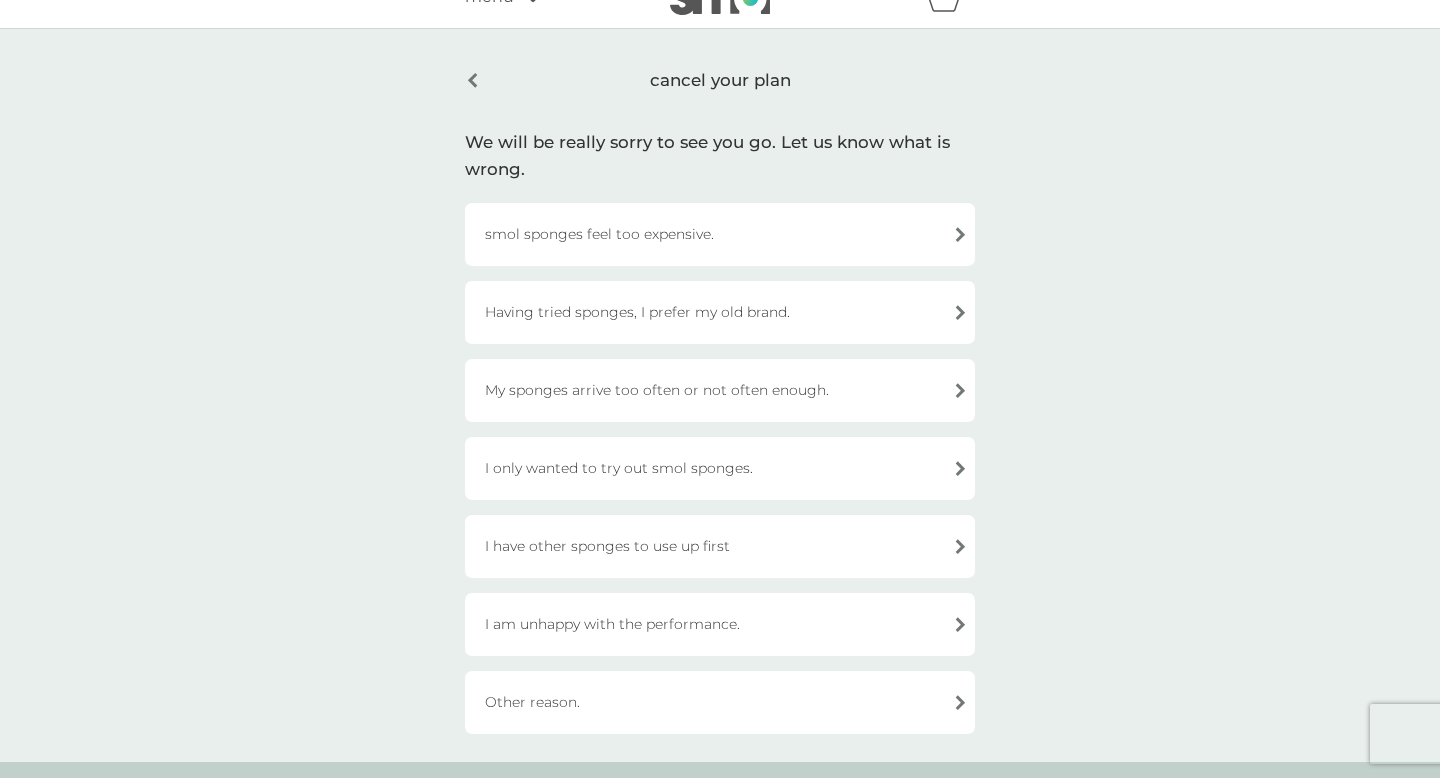 scroll, scrollTop: 35, scrollLeft: 0, axis: vertical 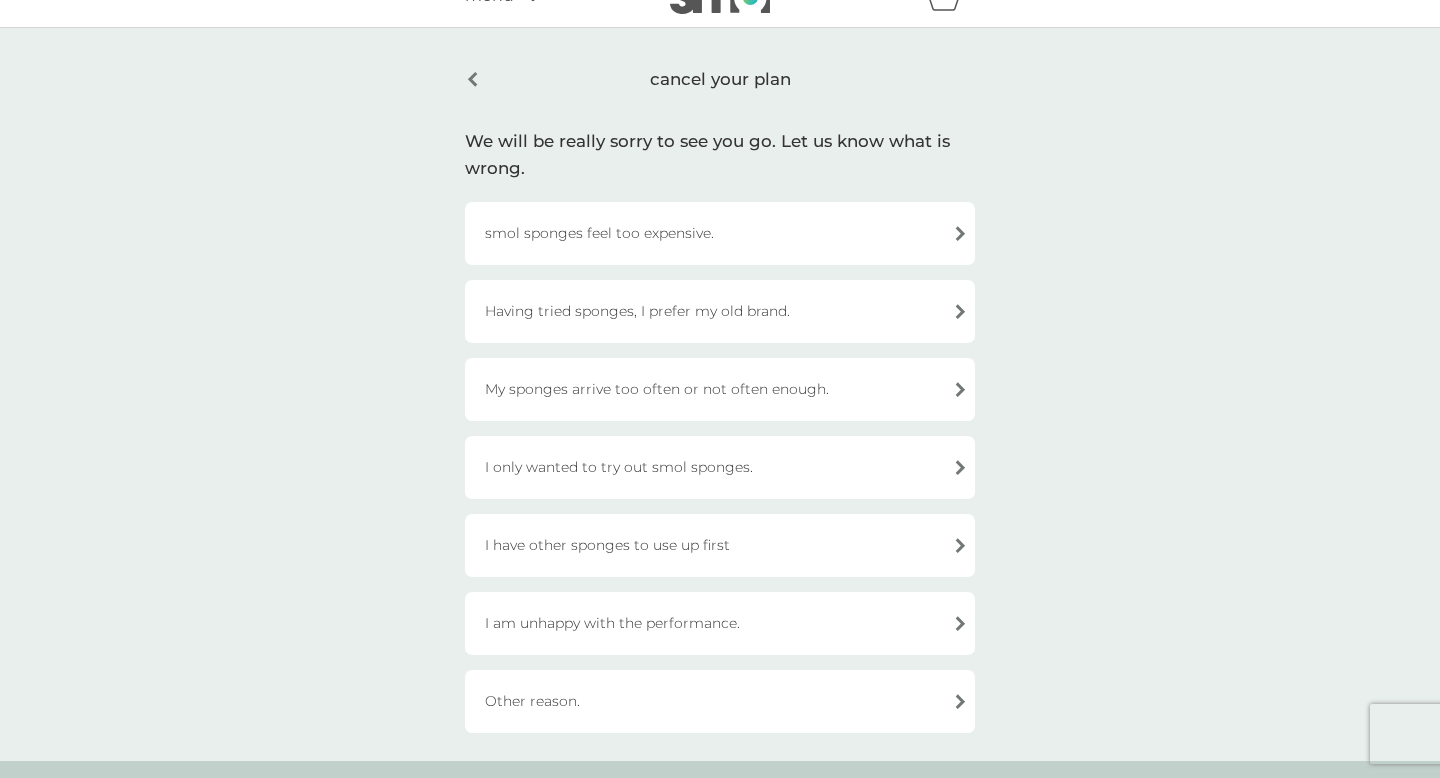 click on "I am unhappy with the performance." at bounding box center [720, 623] 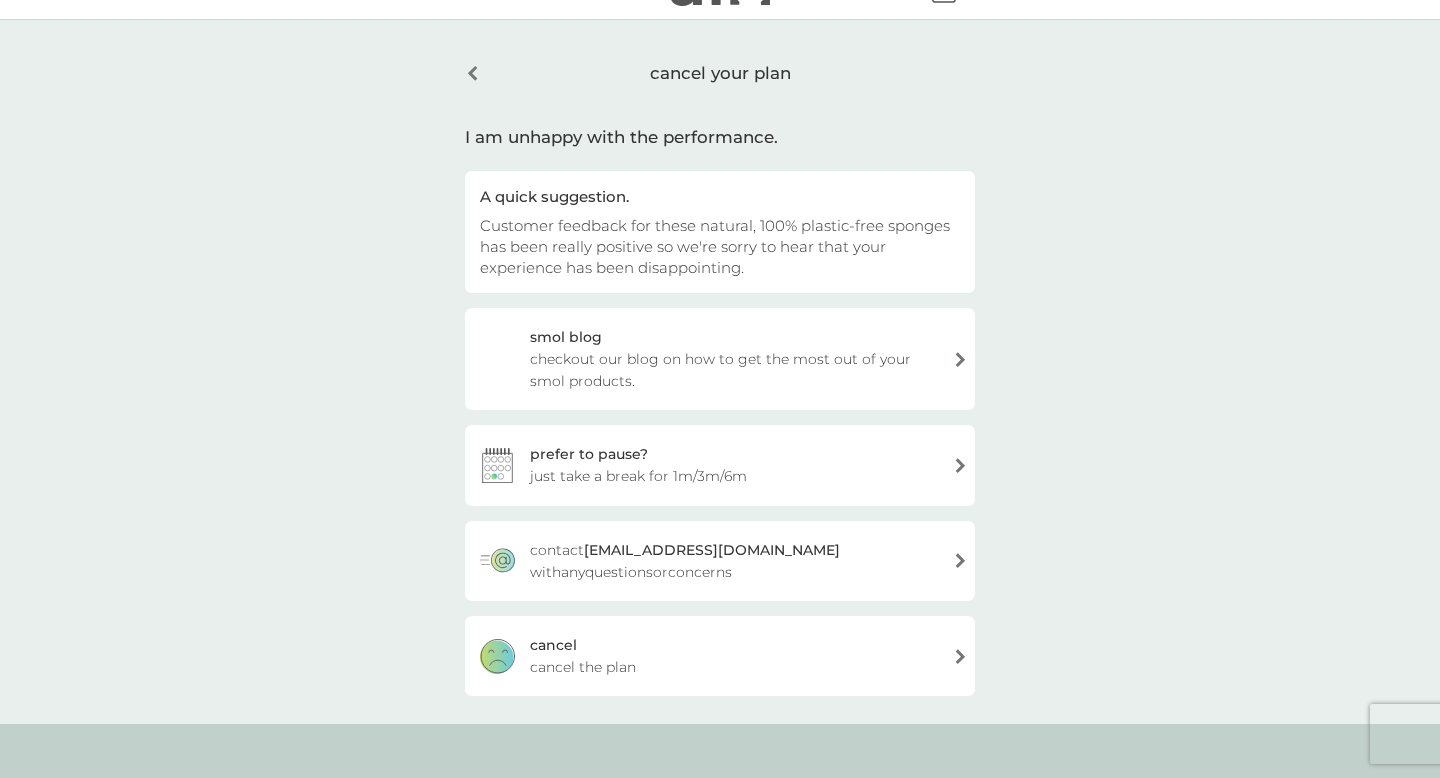 scroll, scrollTop: 45, scrollLeft: 0, axis: vertical 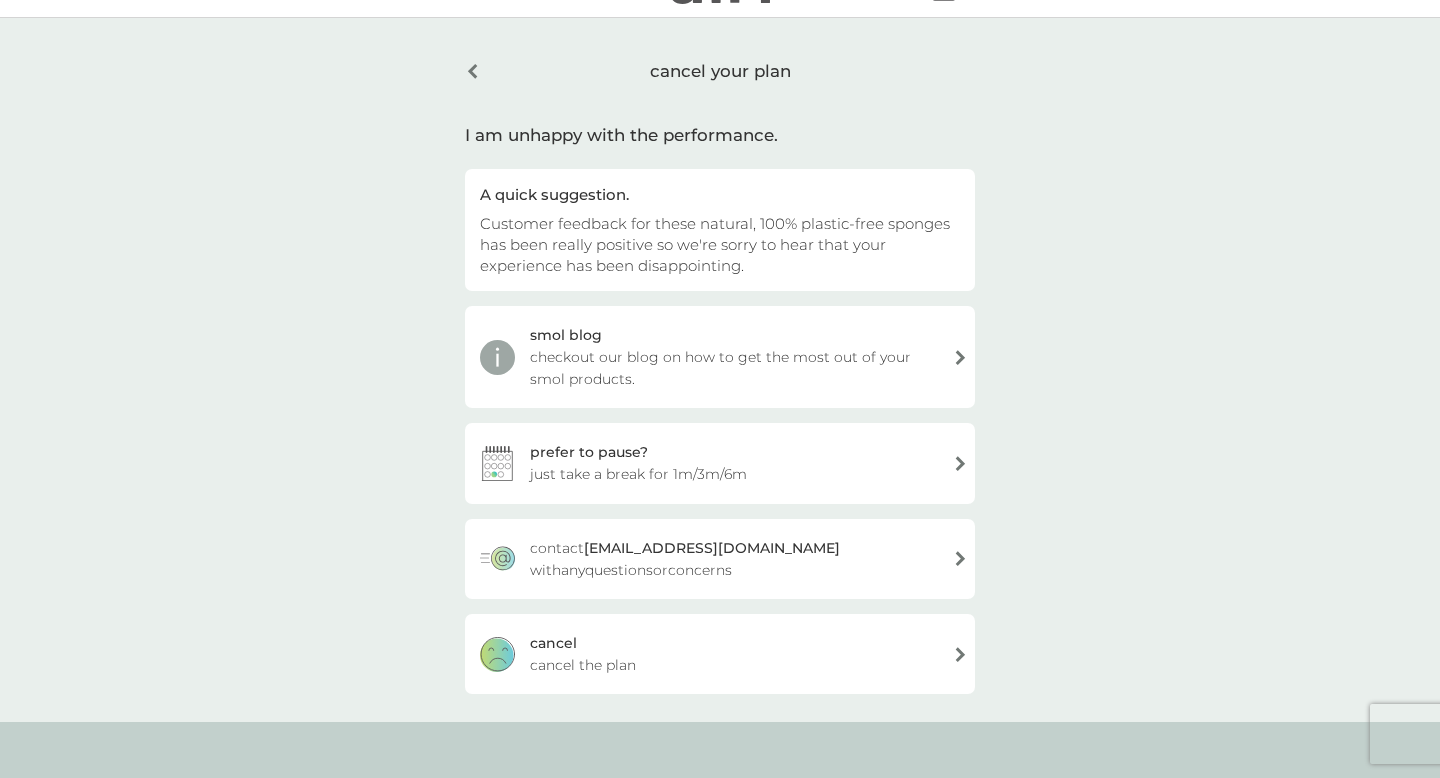 click on "cancel" at bounding box center (553, 643) 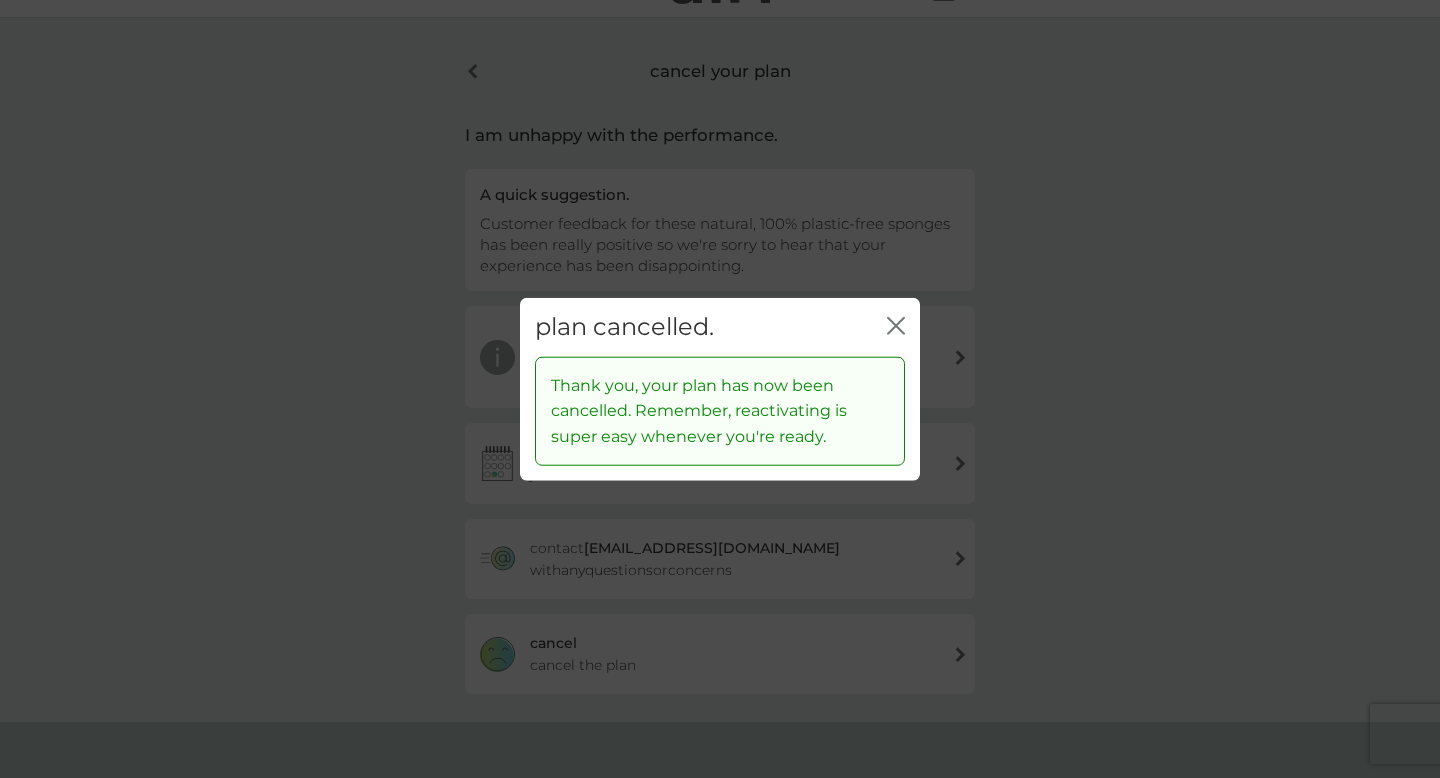 click on "close" at bounding box center (896, 327) 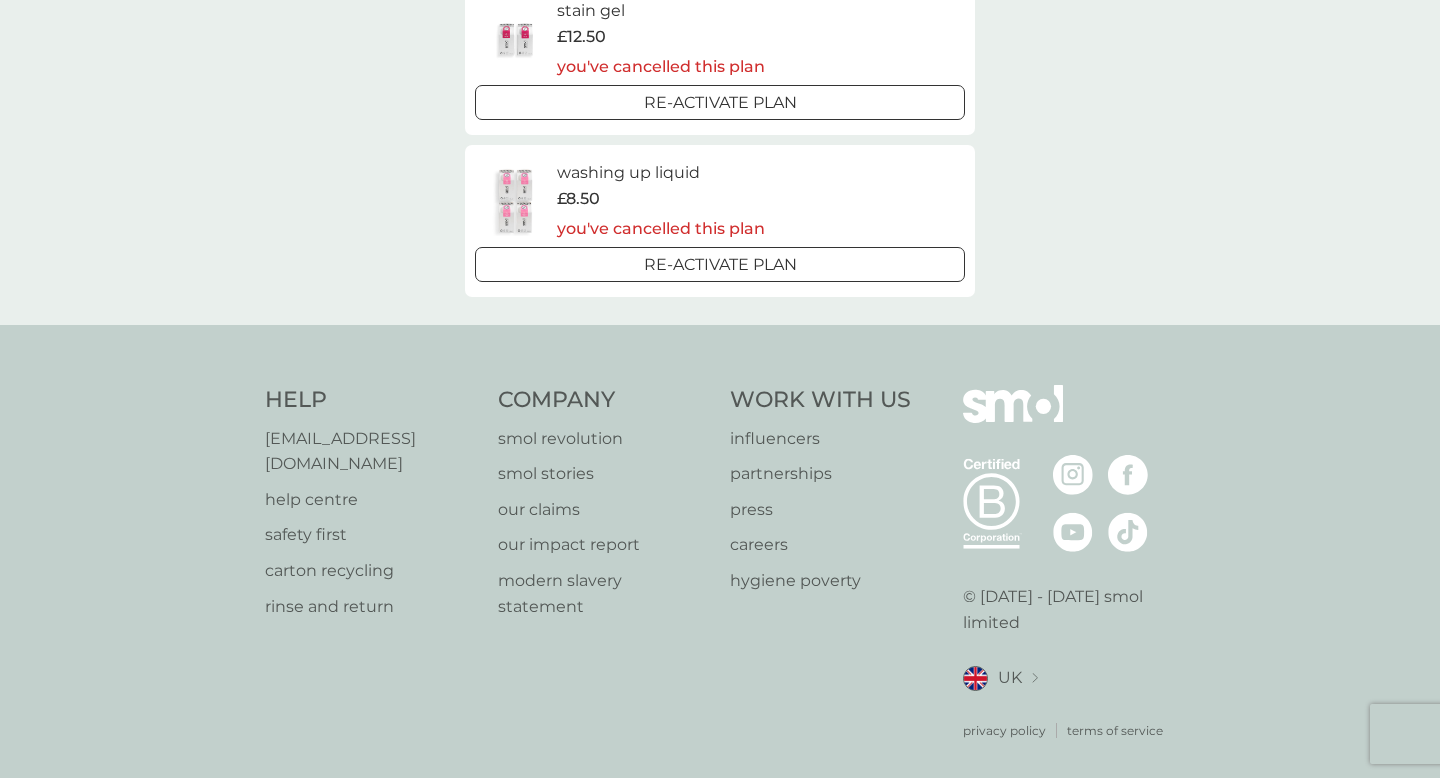 scroll, scrollTop: 0, scrollLeft: 0, axis: both 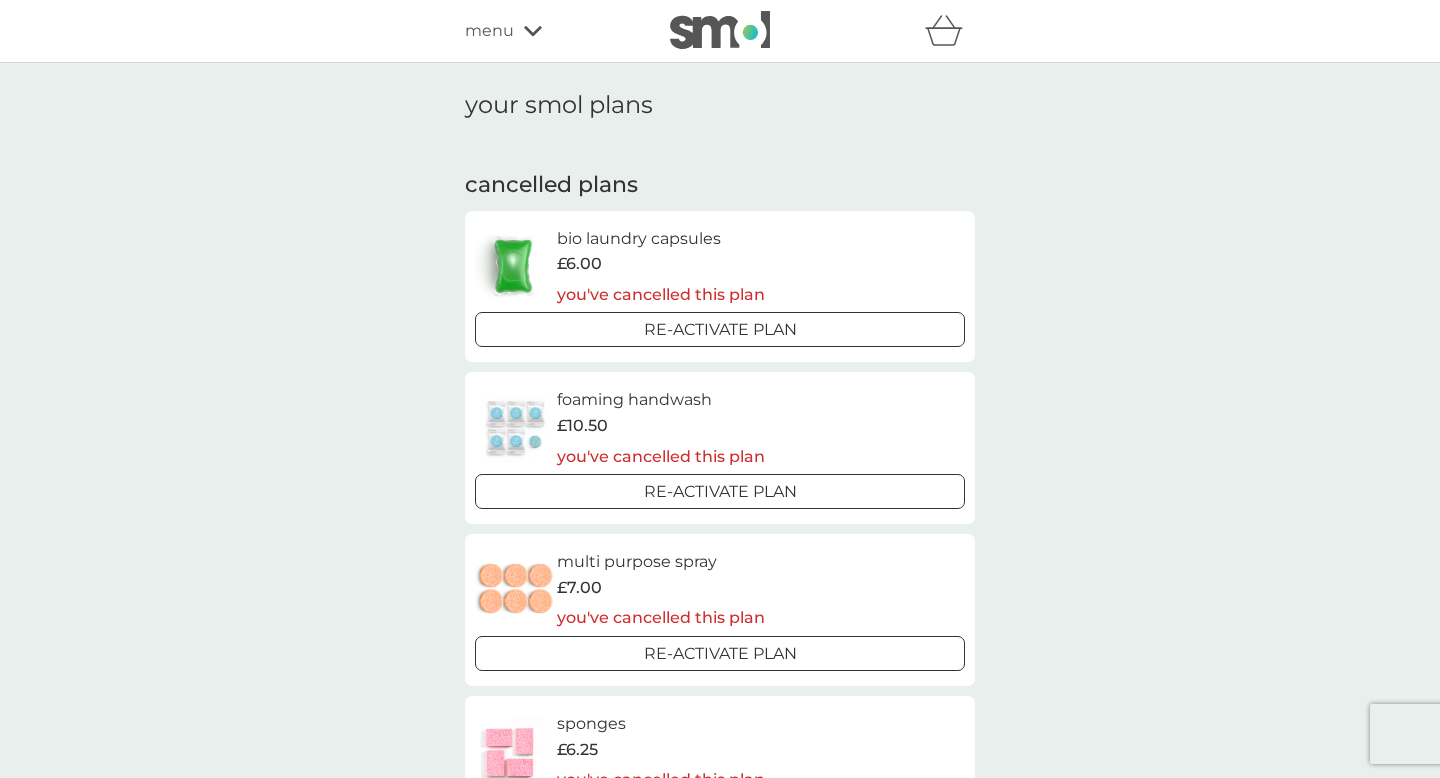 click on "menu" at bounding box center [489, 31] 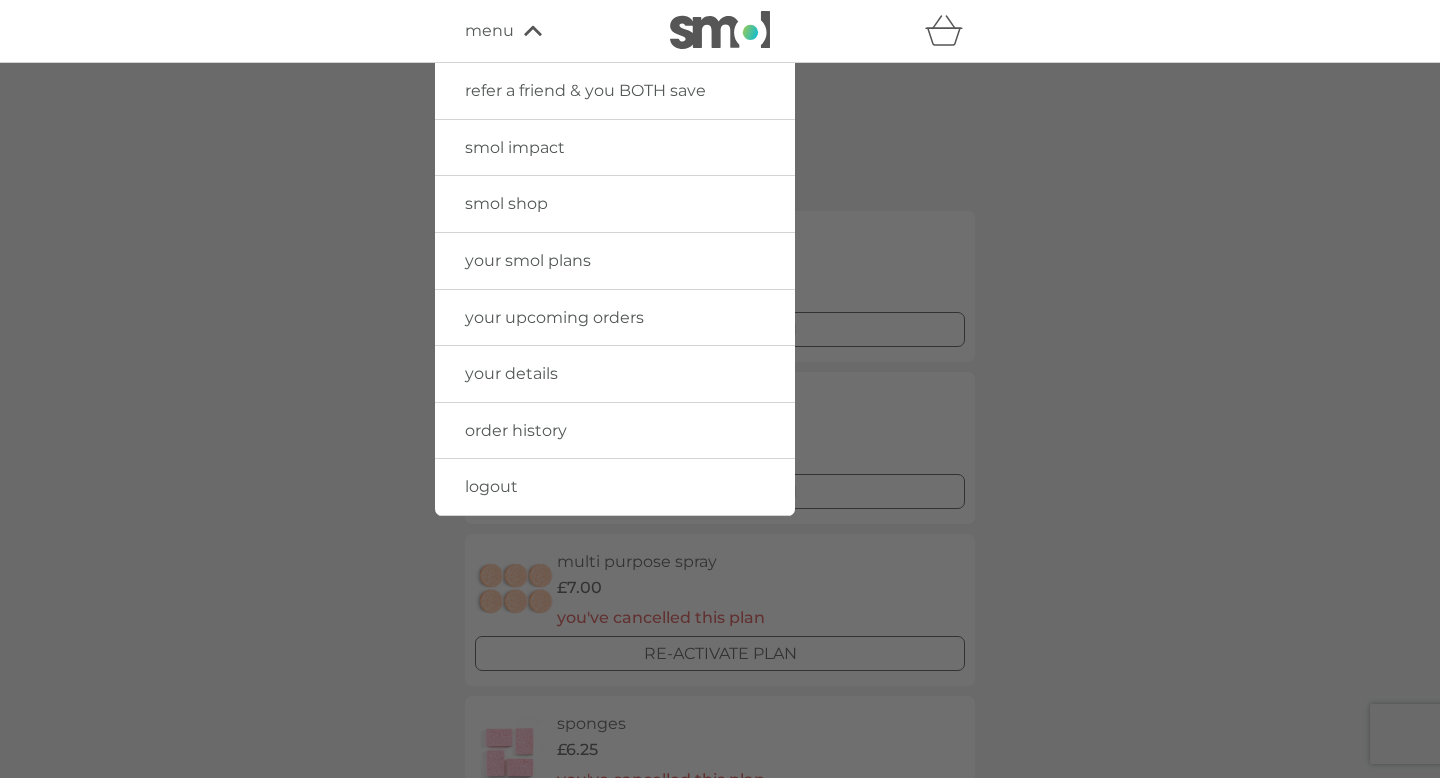 click on "your details" at bounding box center [511, 373] 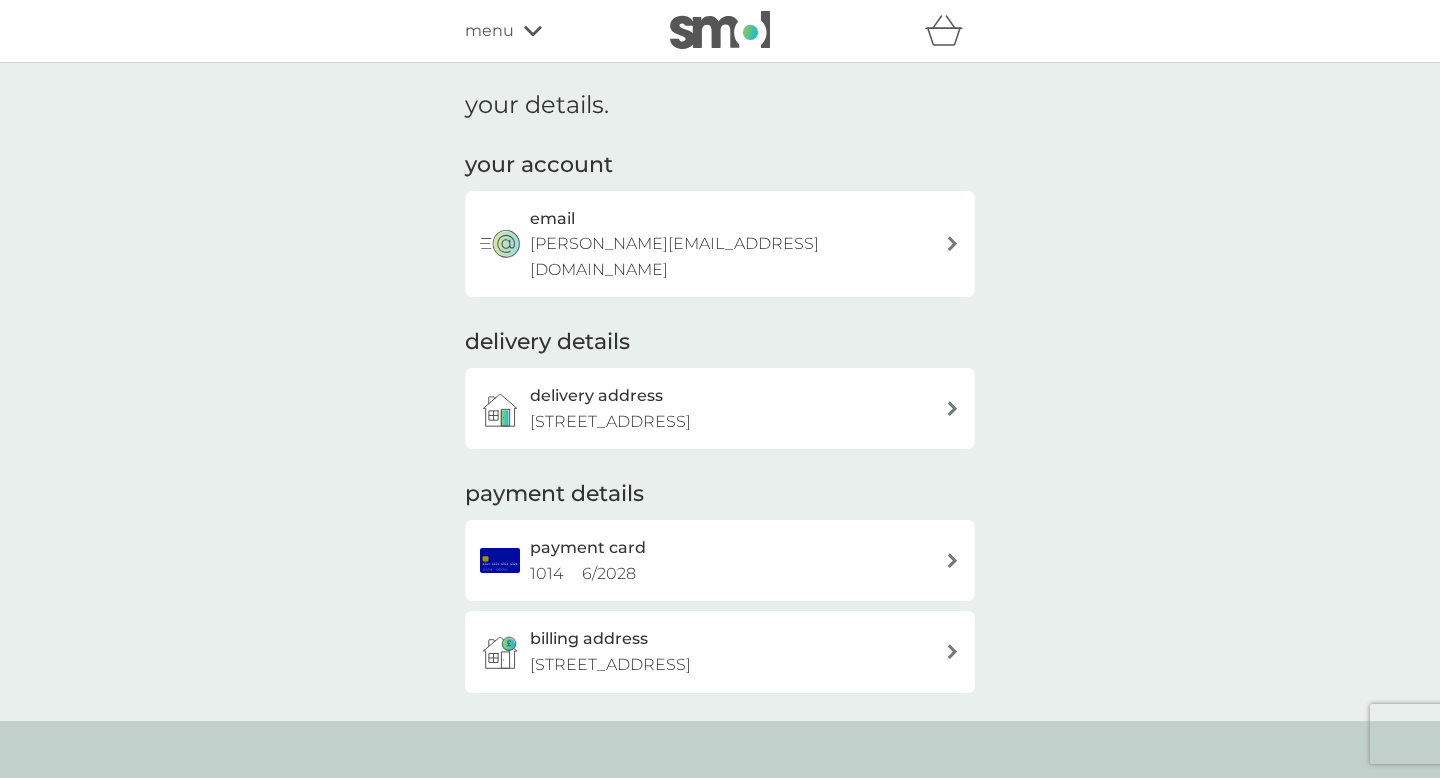 scroll, scrollTop: 35, scrollLeft: 0, axis: vertical 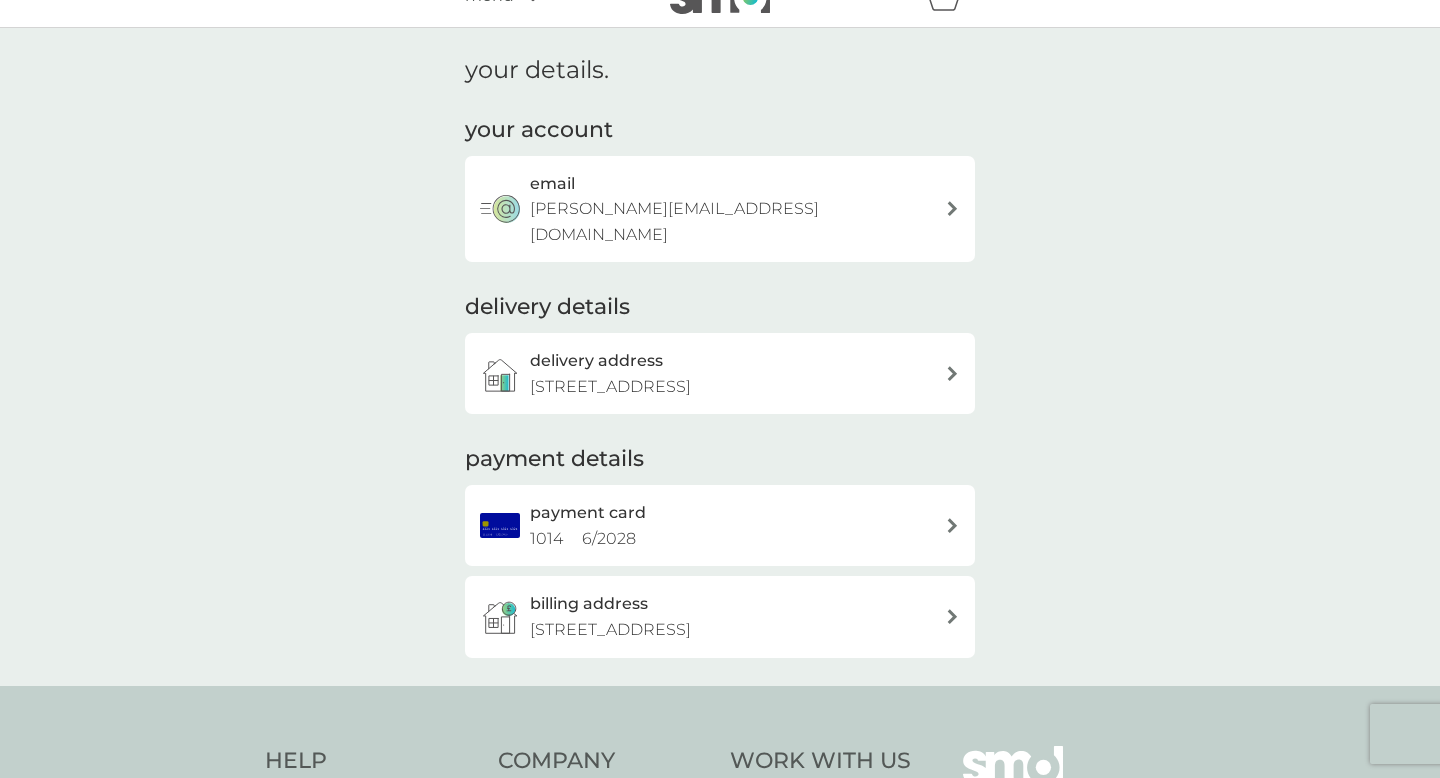 click on "payment card 1014   6 / 2028" at bounding box center (730, 525) 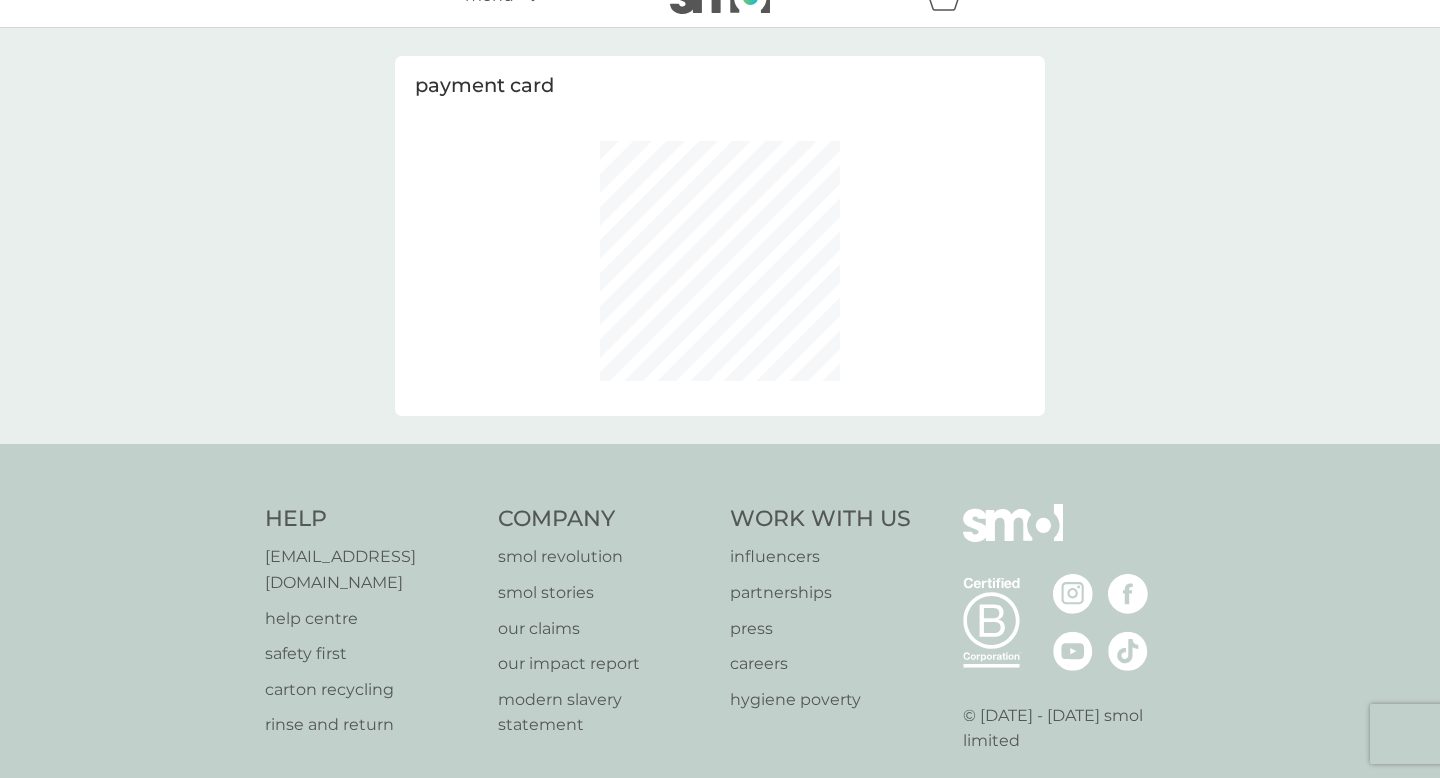 scroll, scrollTop: 0, scrollLeft: 0, axis: both 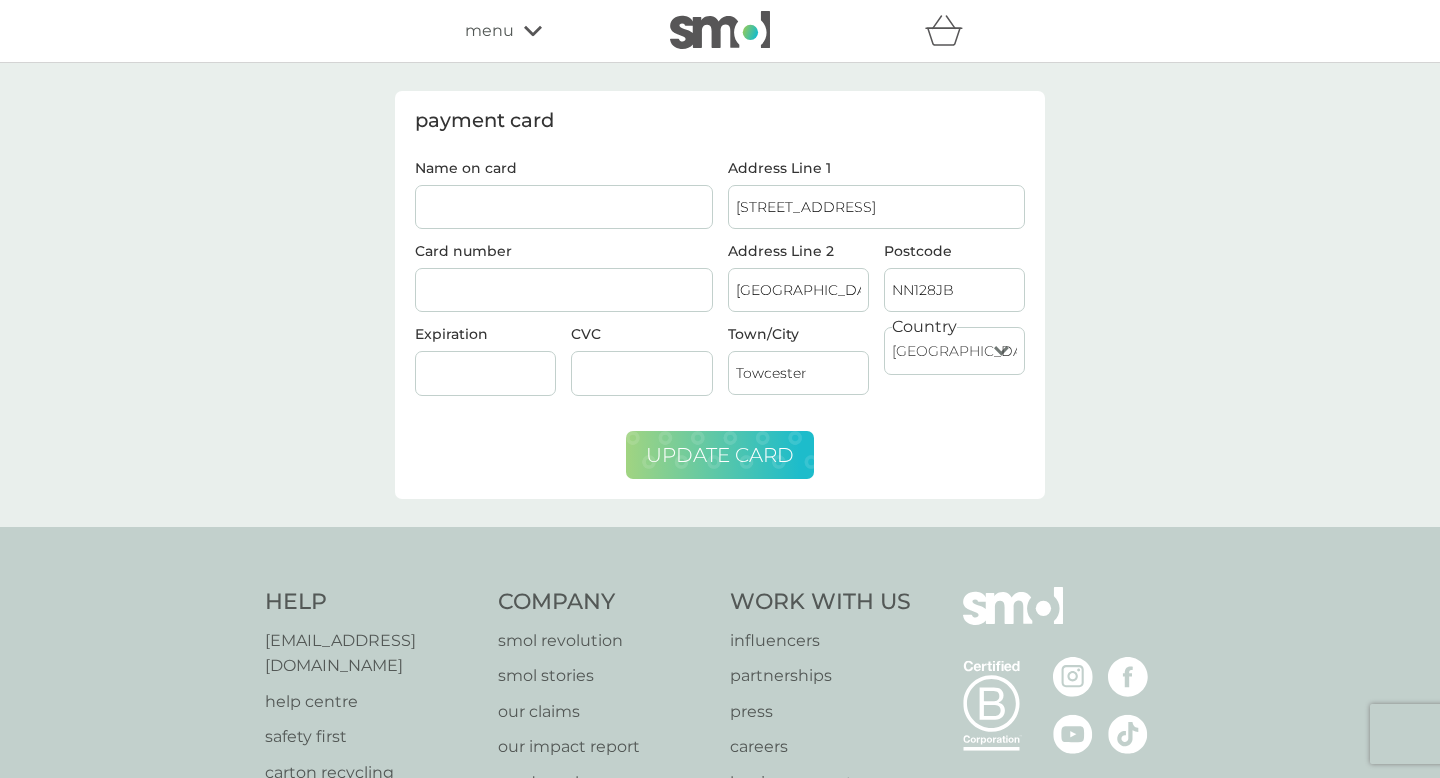 click on "update card" at bounding box center (720, 455) 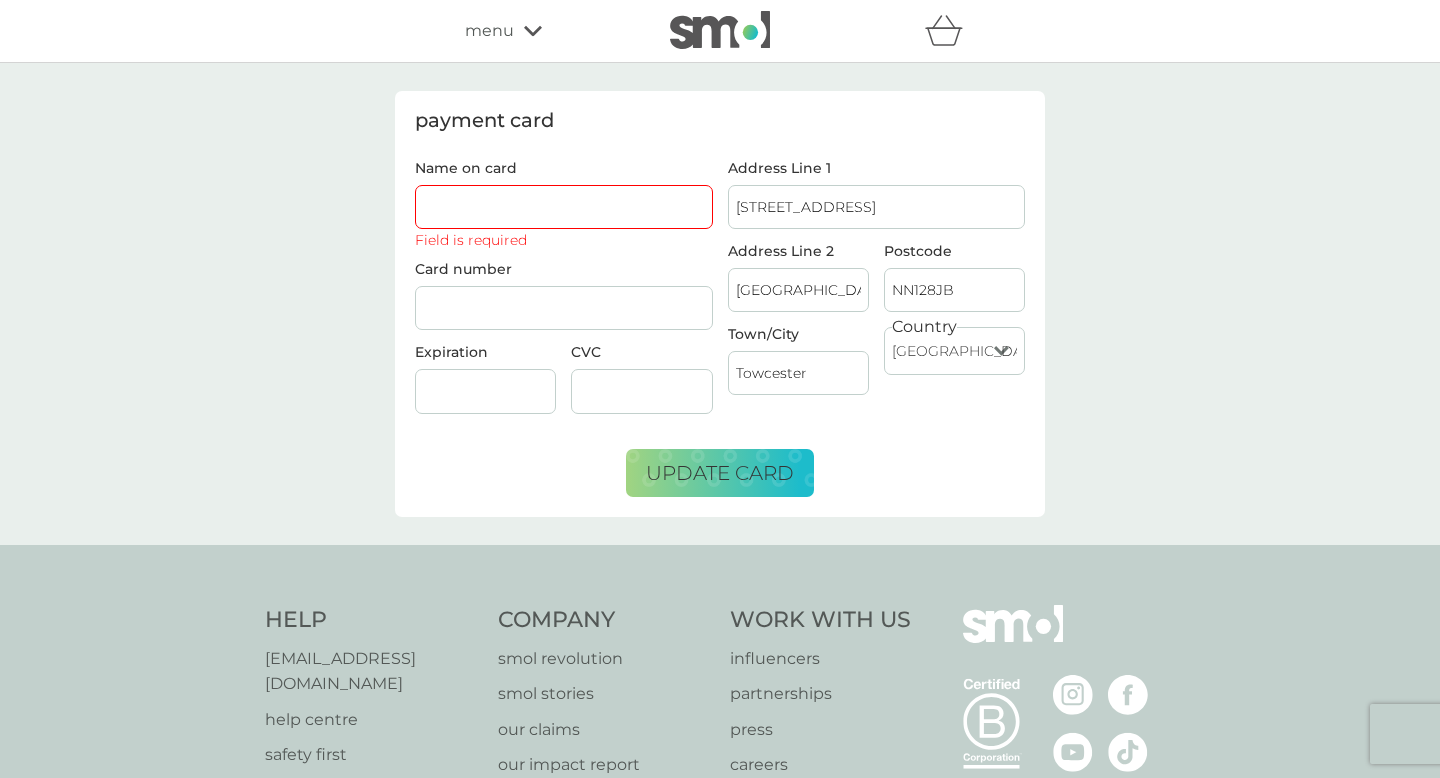 click 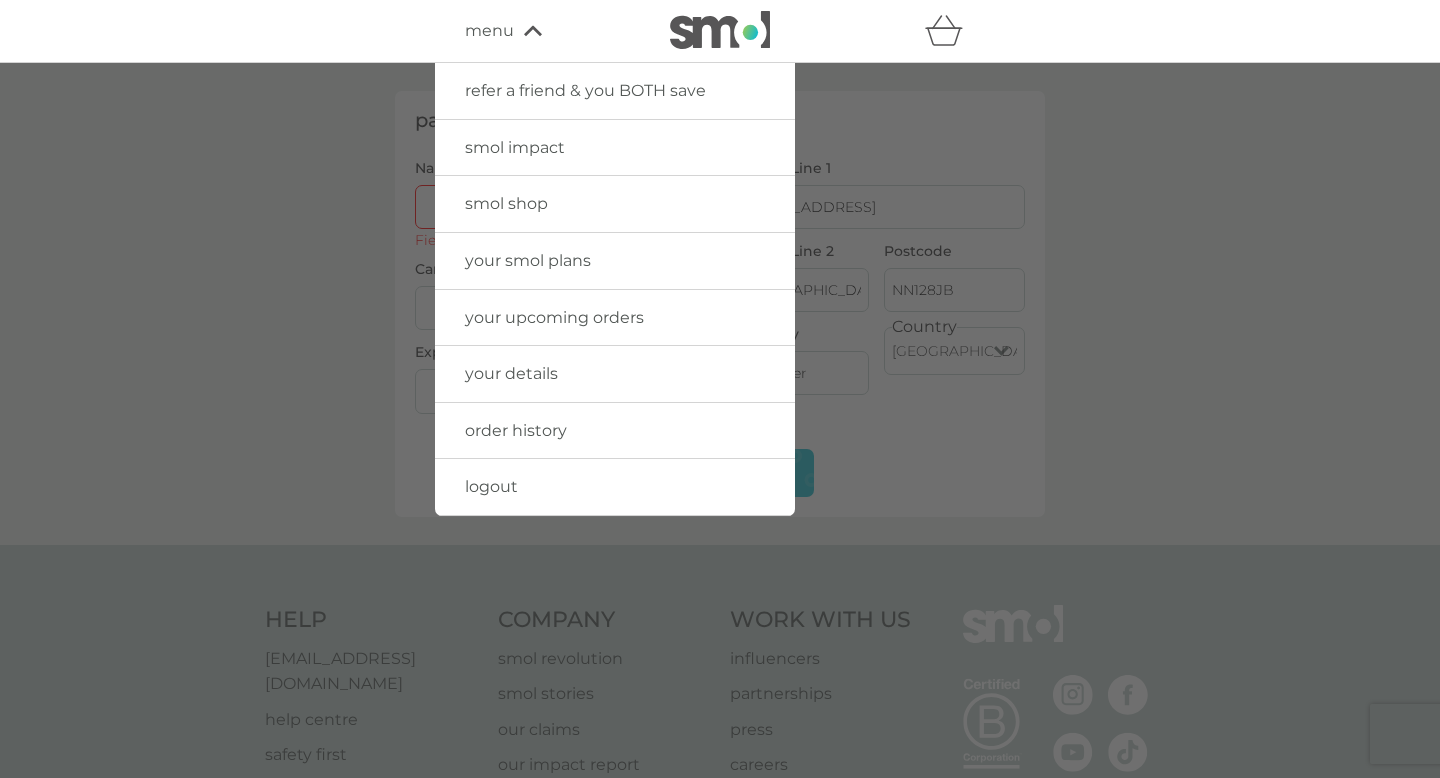 click on "logout" at bounding box center (491, 486) 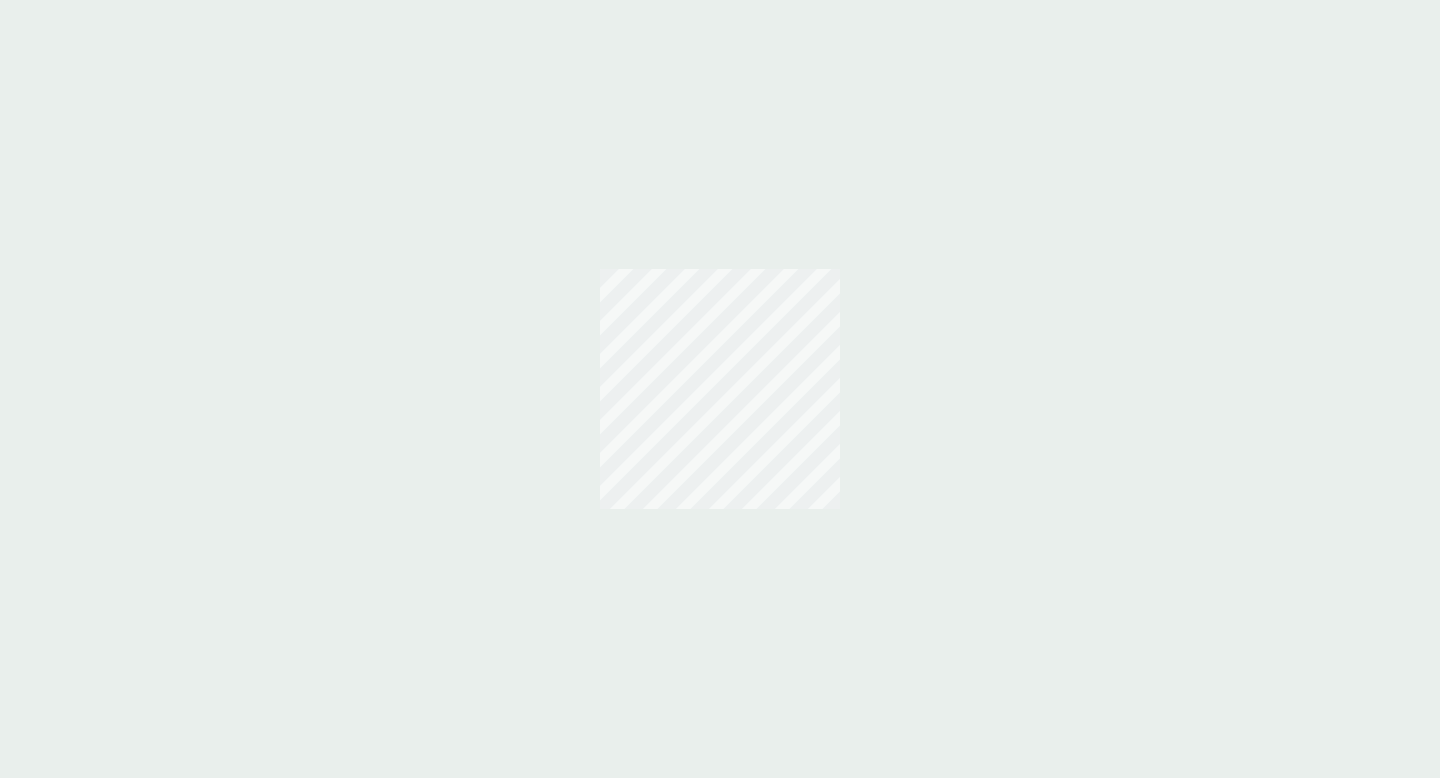 scroll, scrollTop: 0, scrollLeft: 0, axis: both 